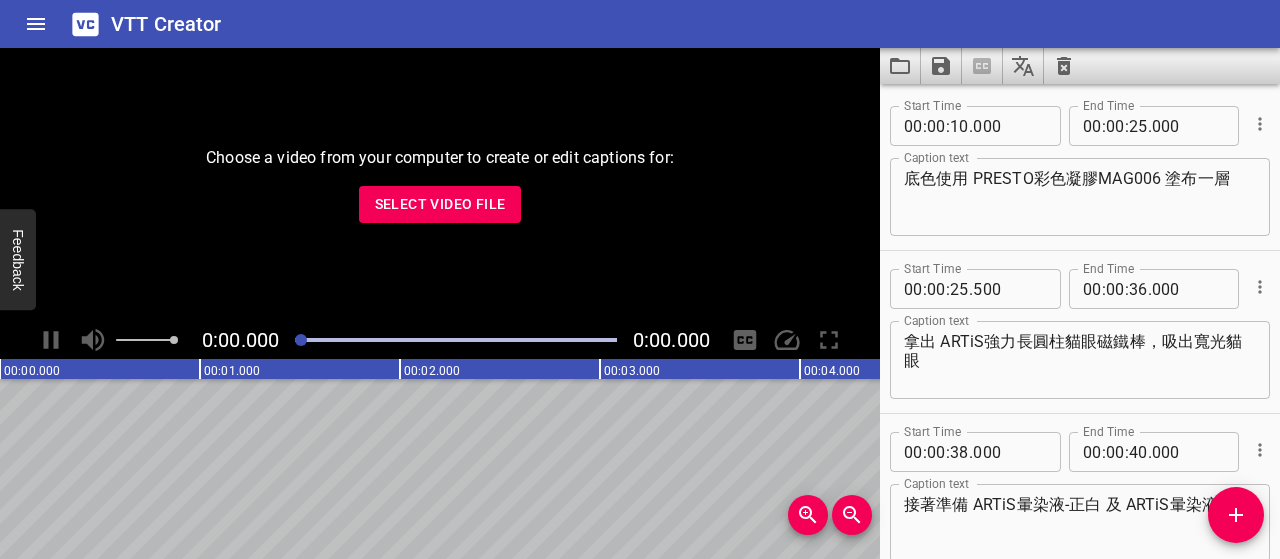 scroll, scrollTop: 0, scrollLeft: 0, axis: both 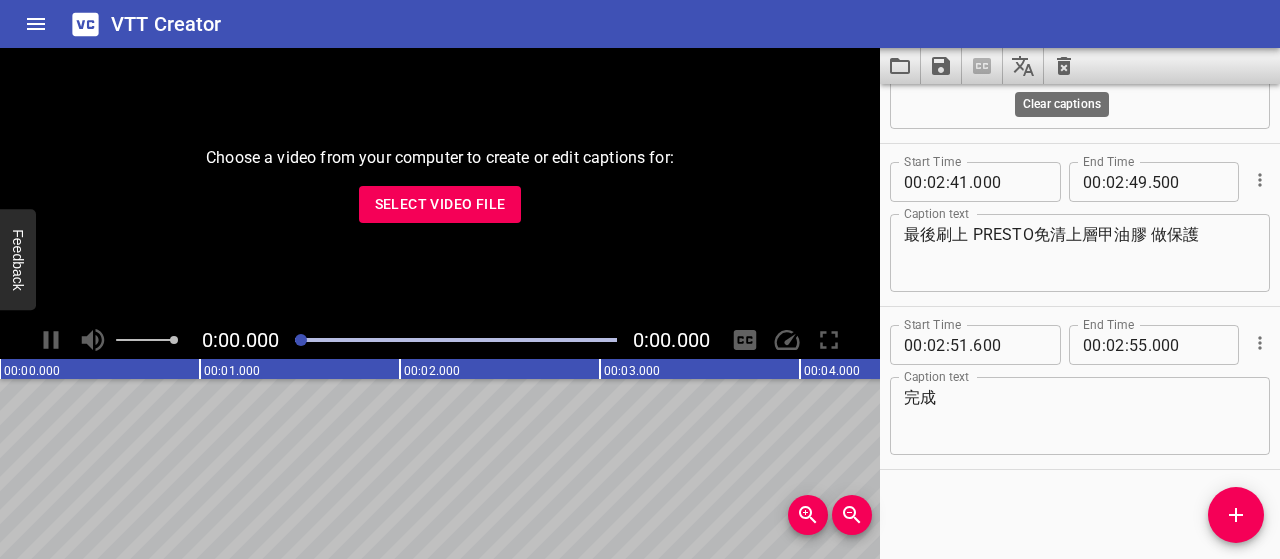 click 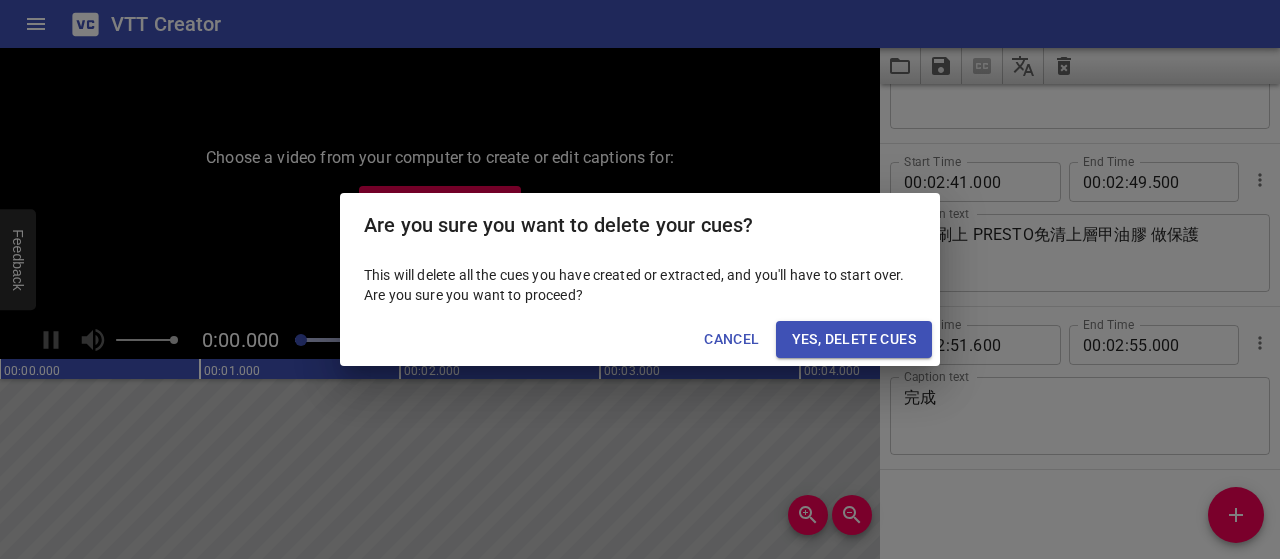 click on "Yes, Delete Cues" at bounding box center [854, 339] 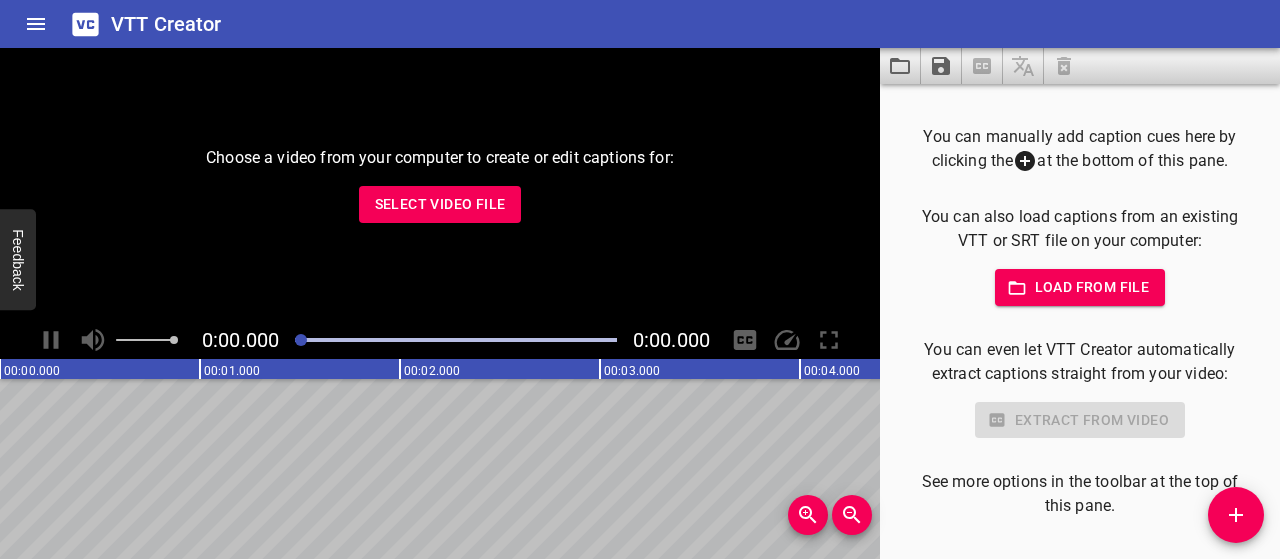 click on "Select Video File" at bounding box center (440, 204) 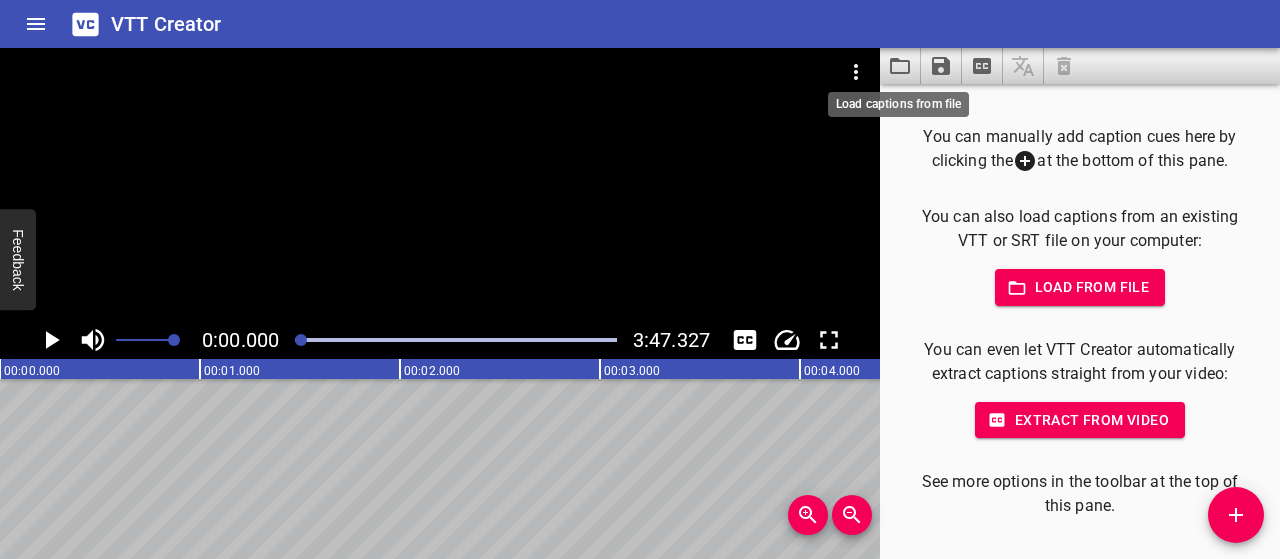 click 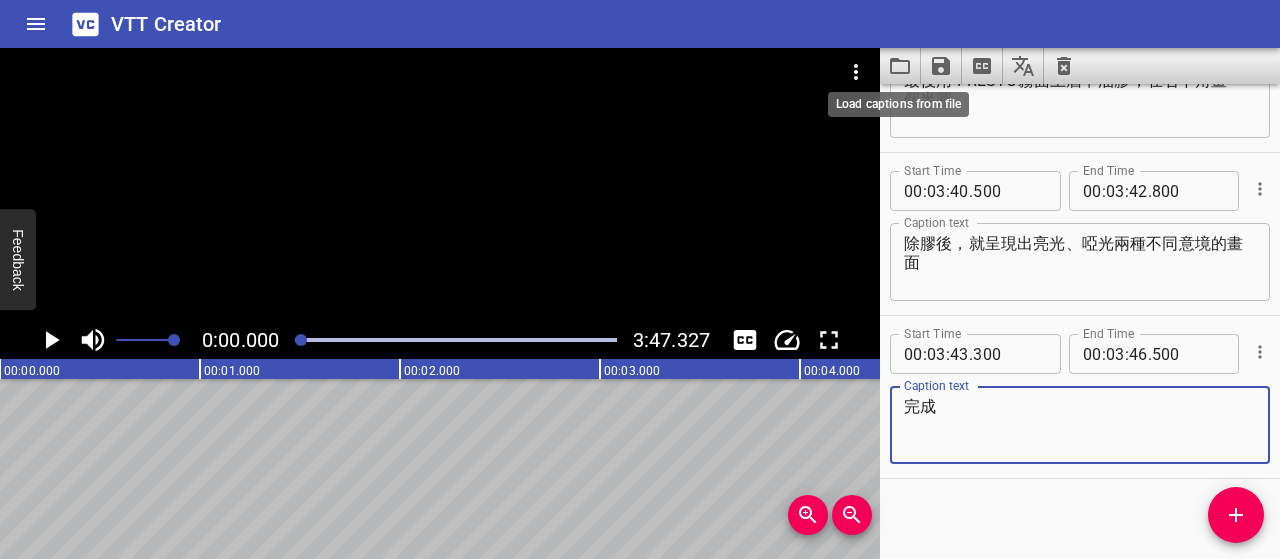 scroll, scrollTop: 2064, scrollLeft: 0, axis: vertical 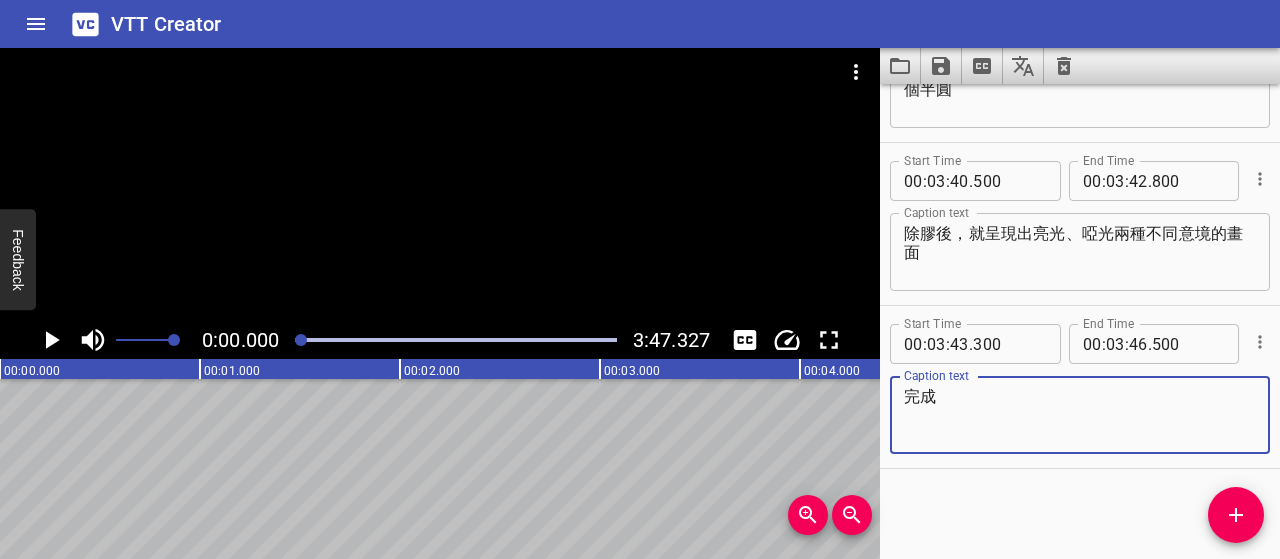 click 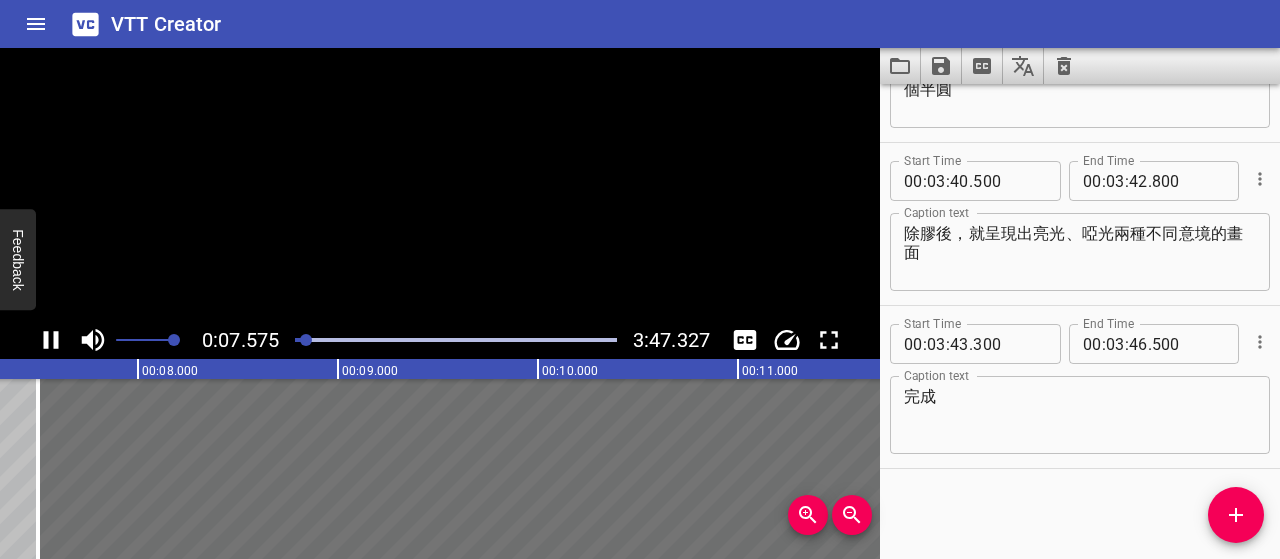 scroll, scrollTop: 0, scrollLeft: 1515, axis: horizontal 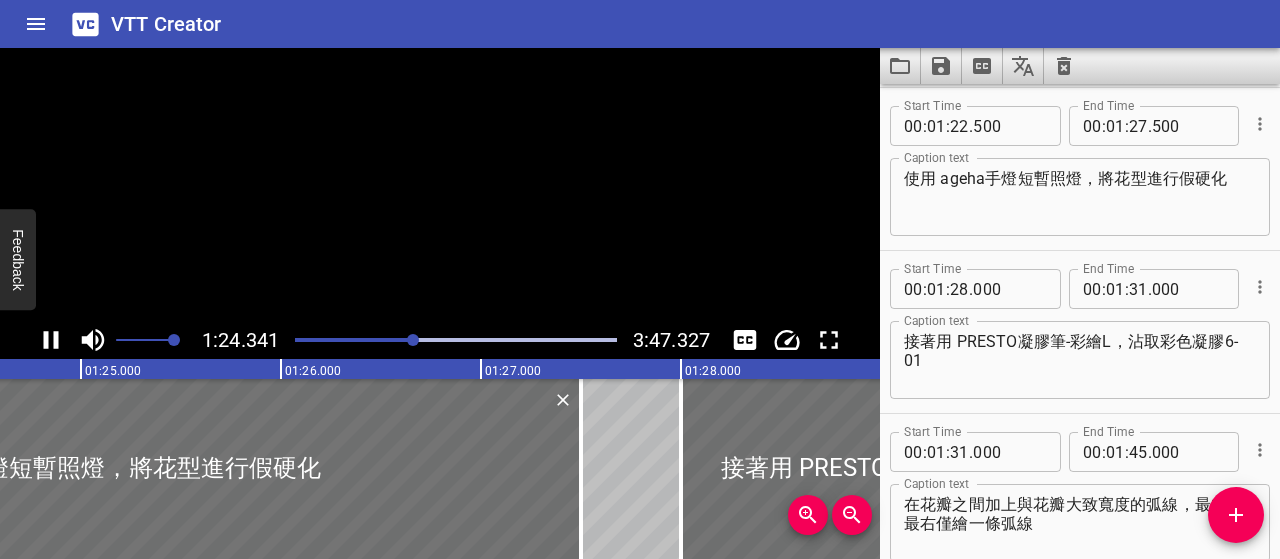 click at bounding box center [145, 340] 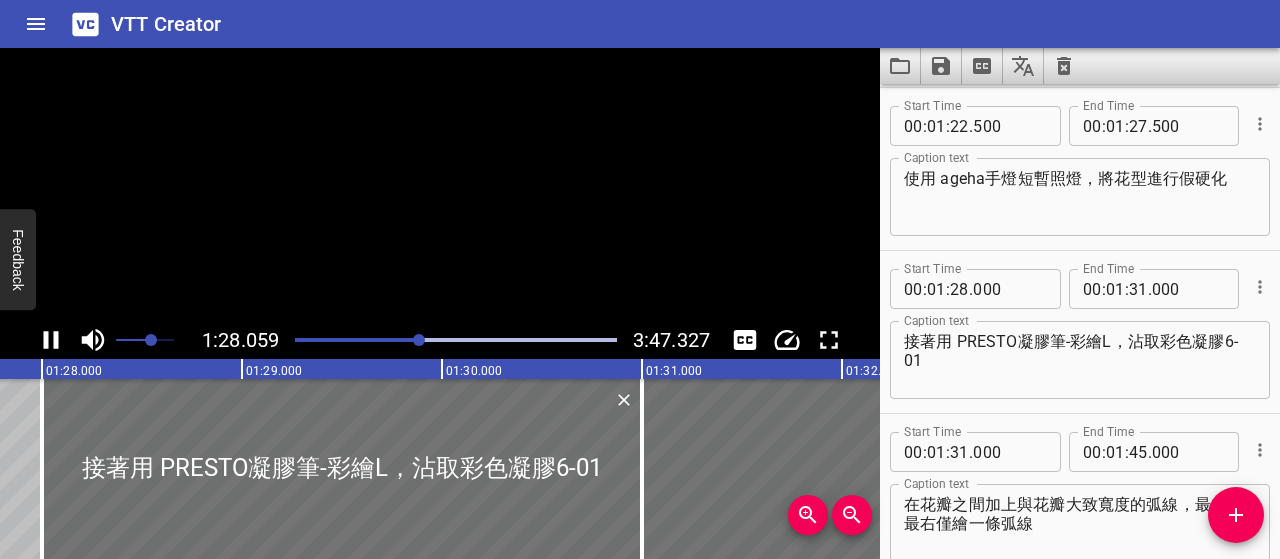 scroll, scrollTop: 0, scrollLeft: 17612, axis: horizontal 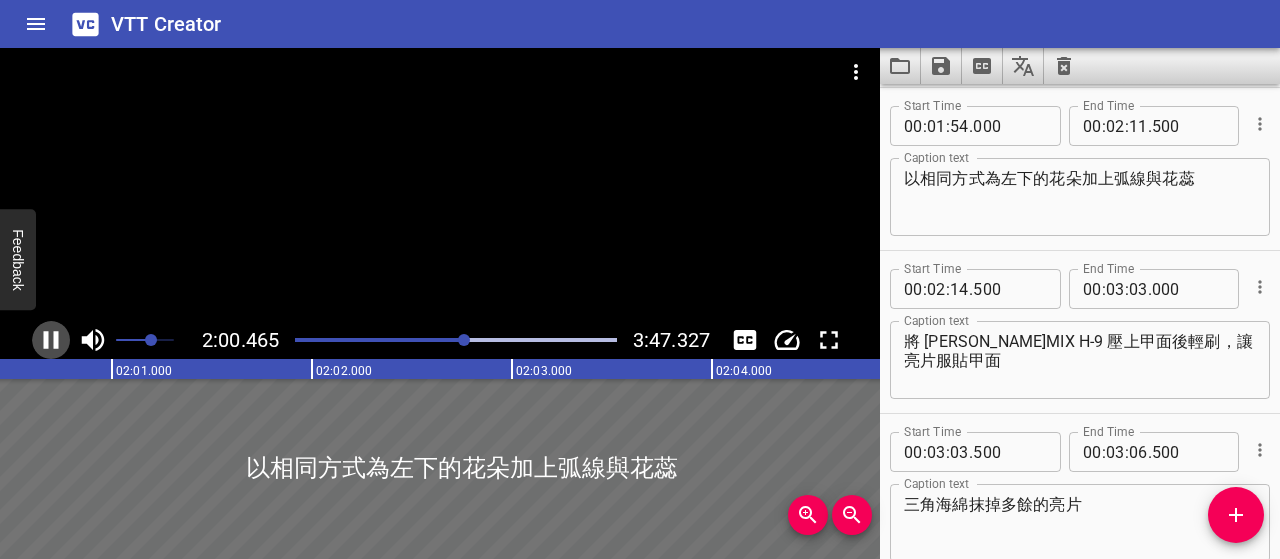click 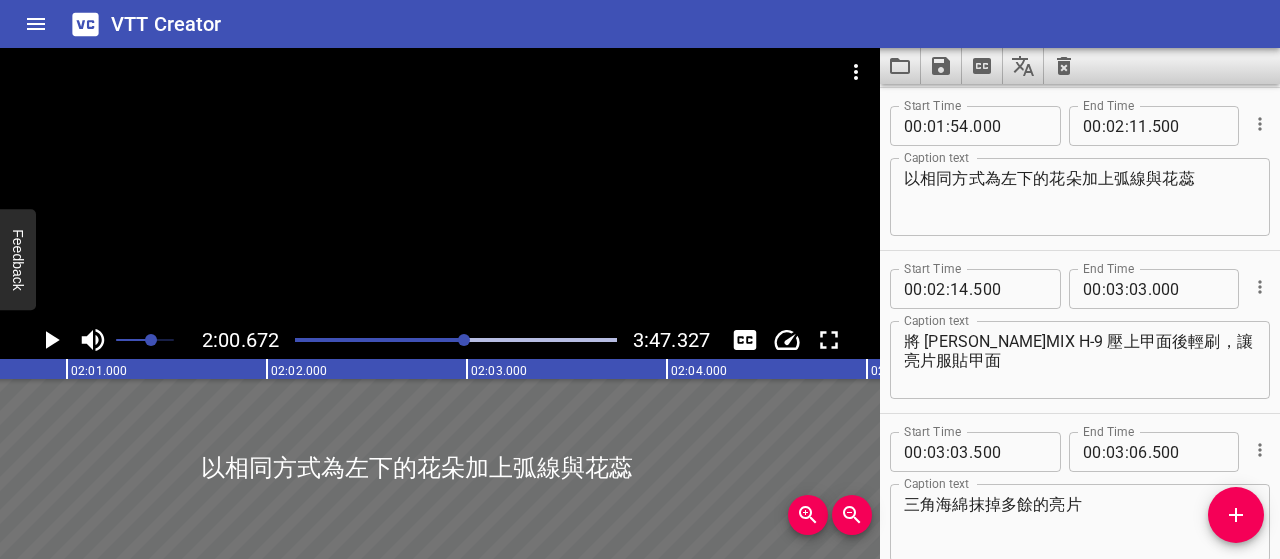 scroll, scrollTop: 0, scrollLeft: 24134, axis: horizontal 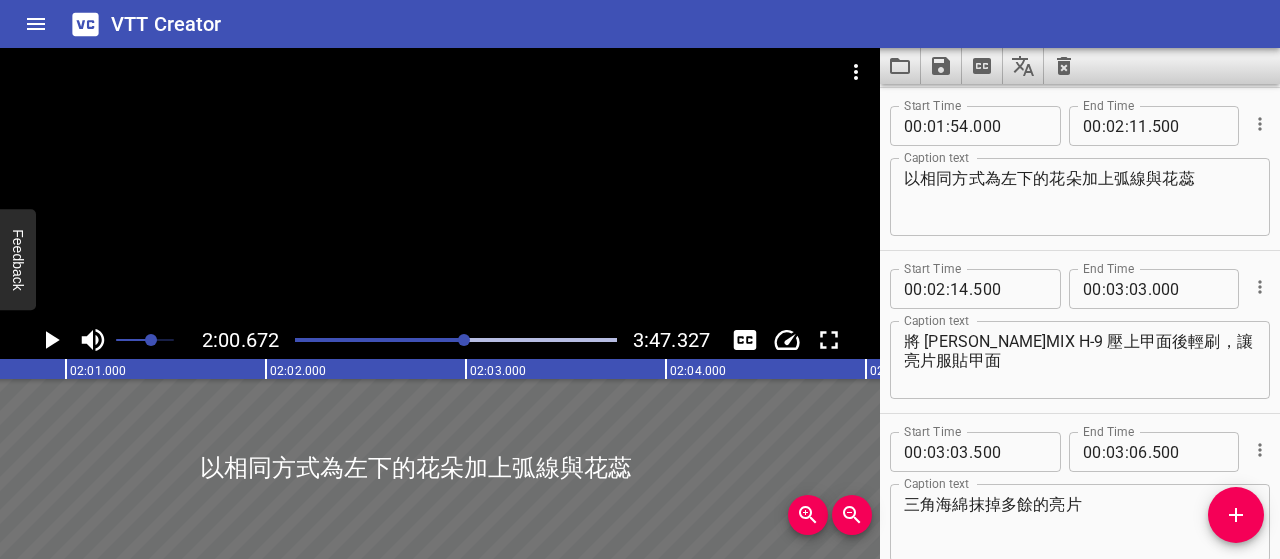 click 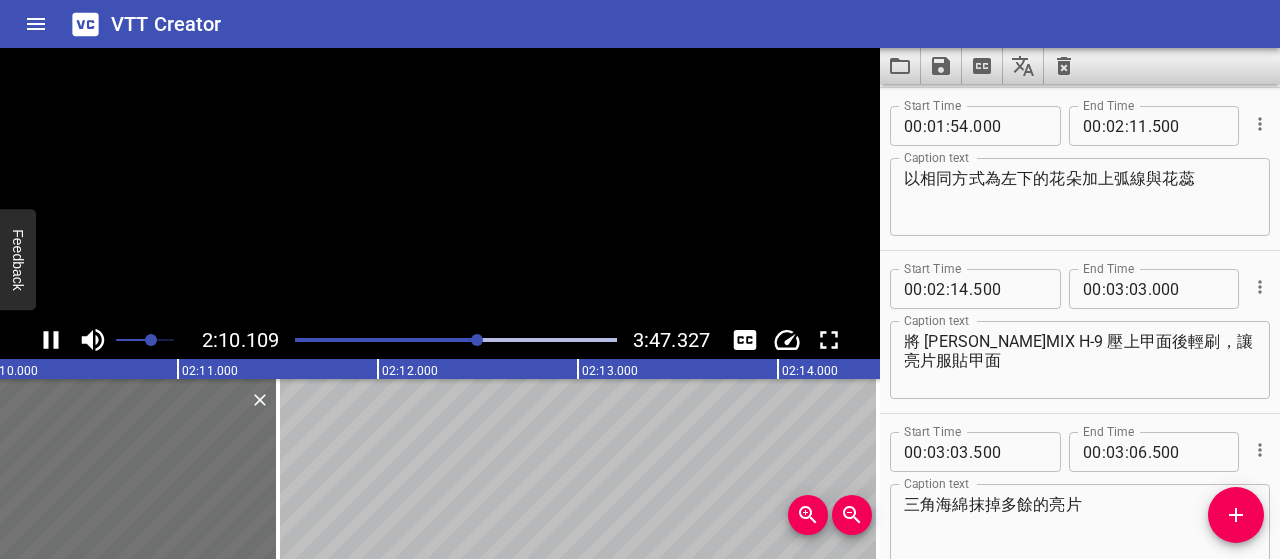 click 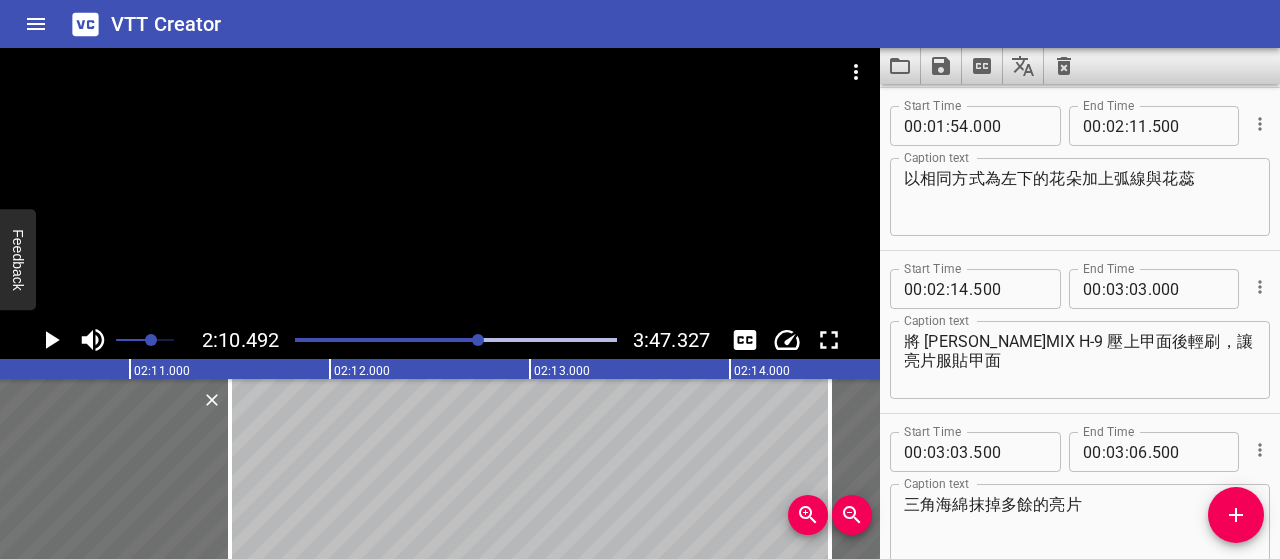 scroll, scrollTop: 0, scrollLeft: 26098, axis: horizontal 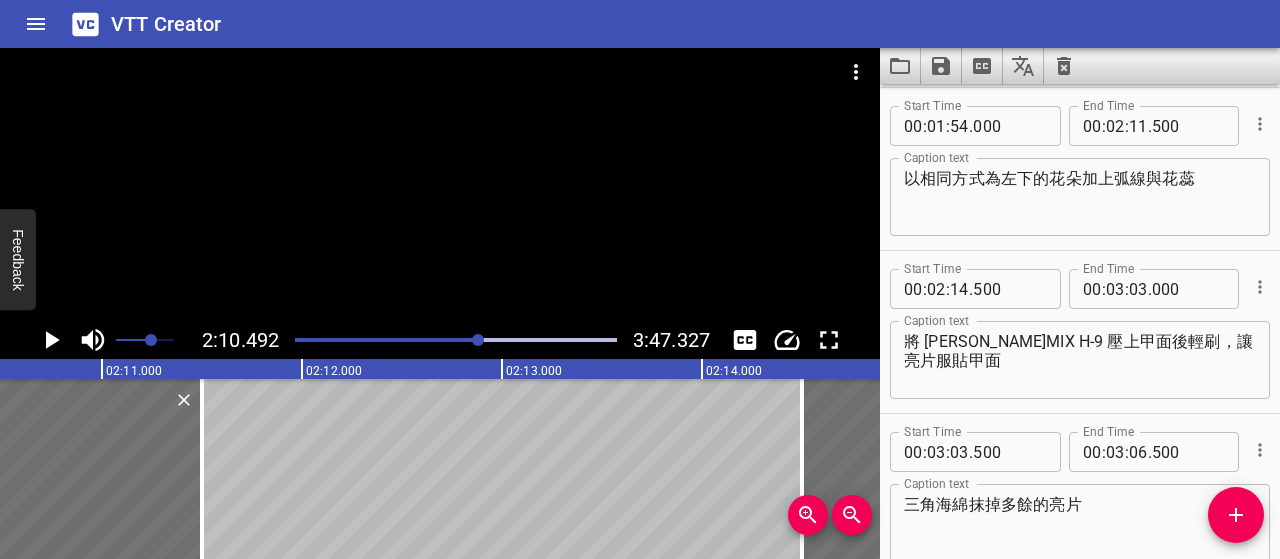 click 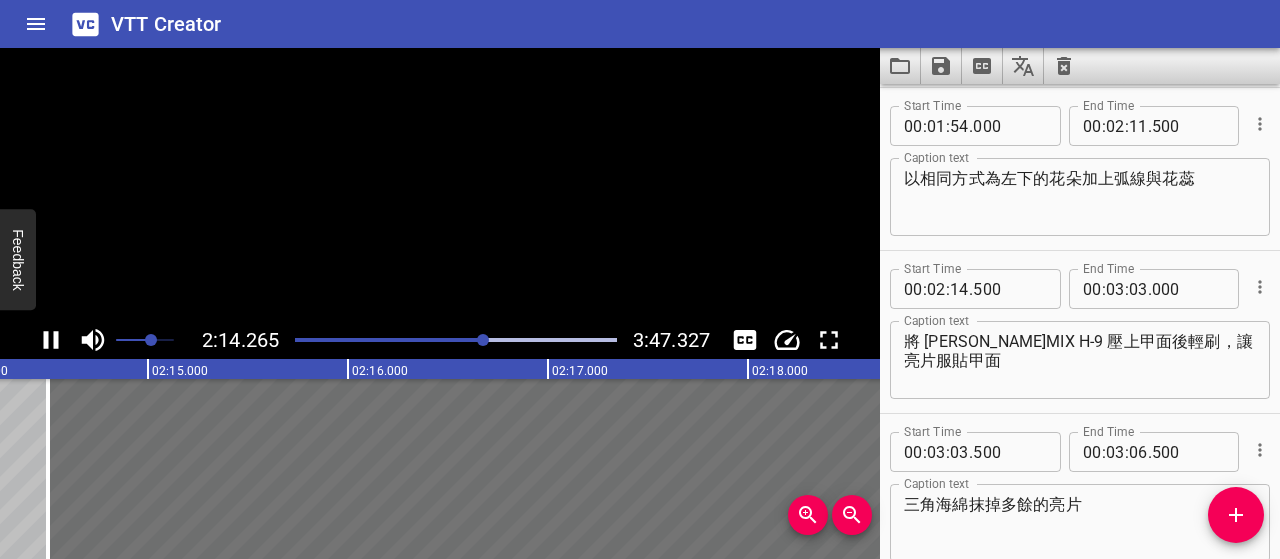 scroll, scrollTop: 0, scrollLeft: 26900, axis: horizontal 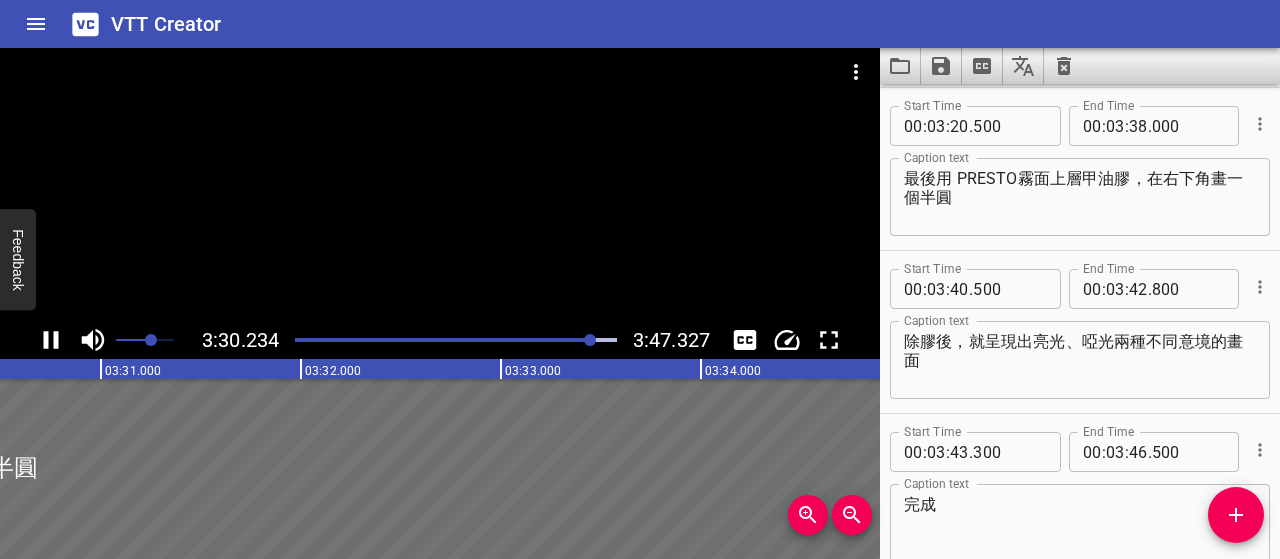 click 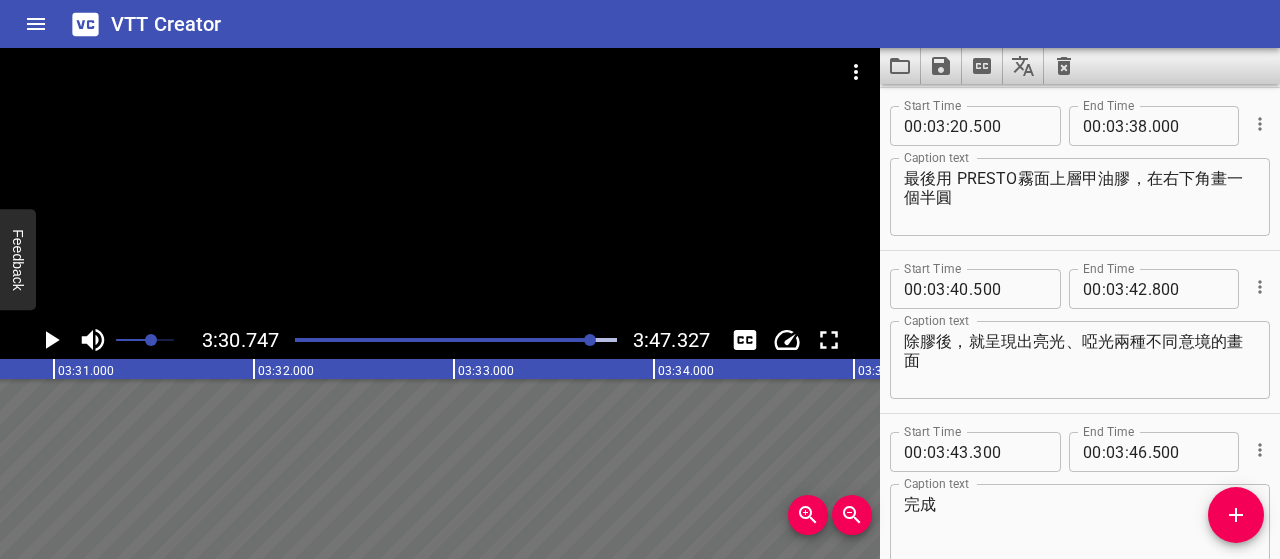 scroll, scrollTop: 0, scrollLeft: 42149, axis: horizontal 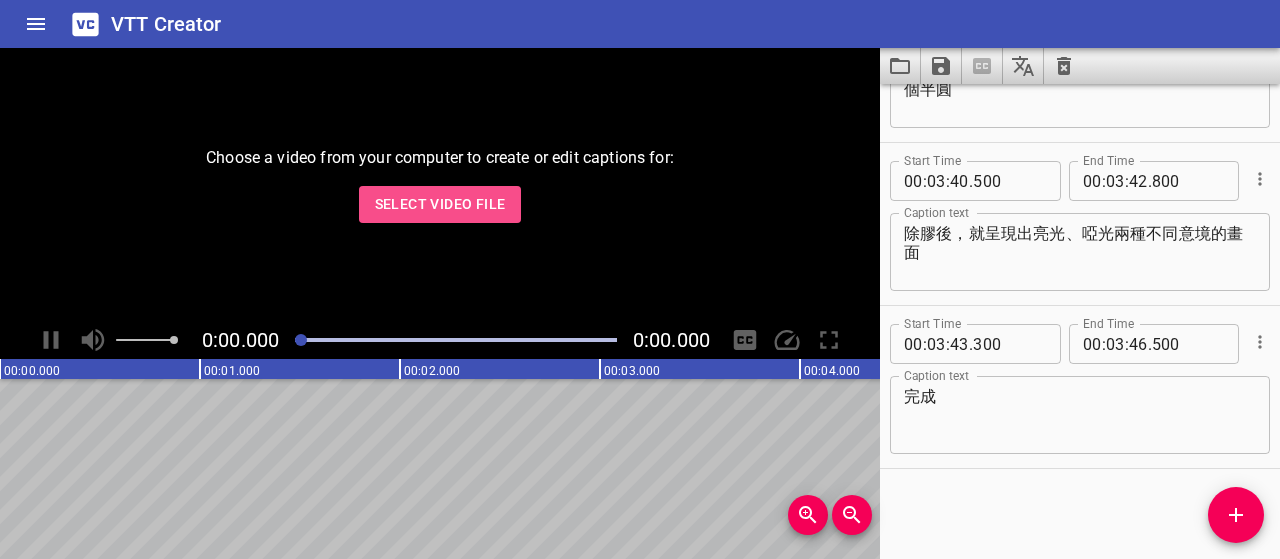 click on "Select Video File" at bounding box center [440, 204] 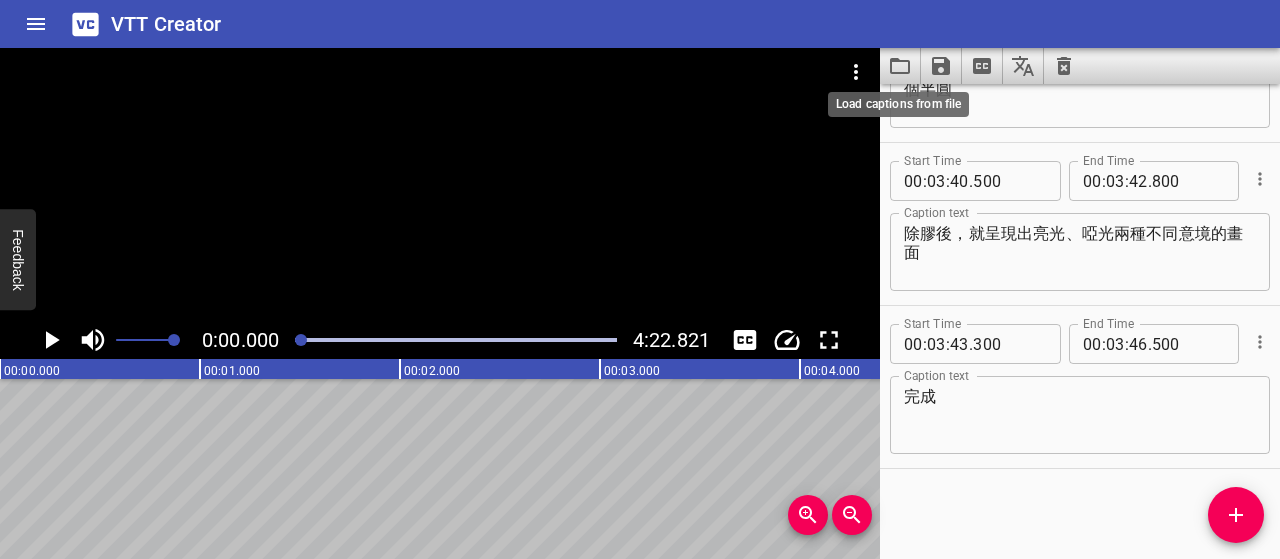 click 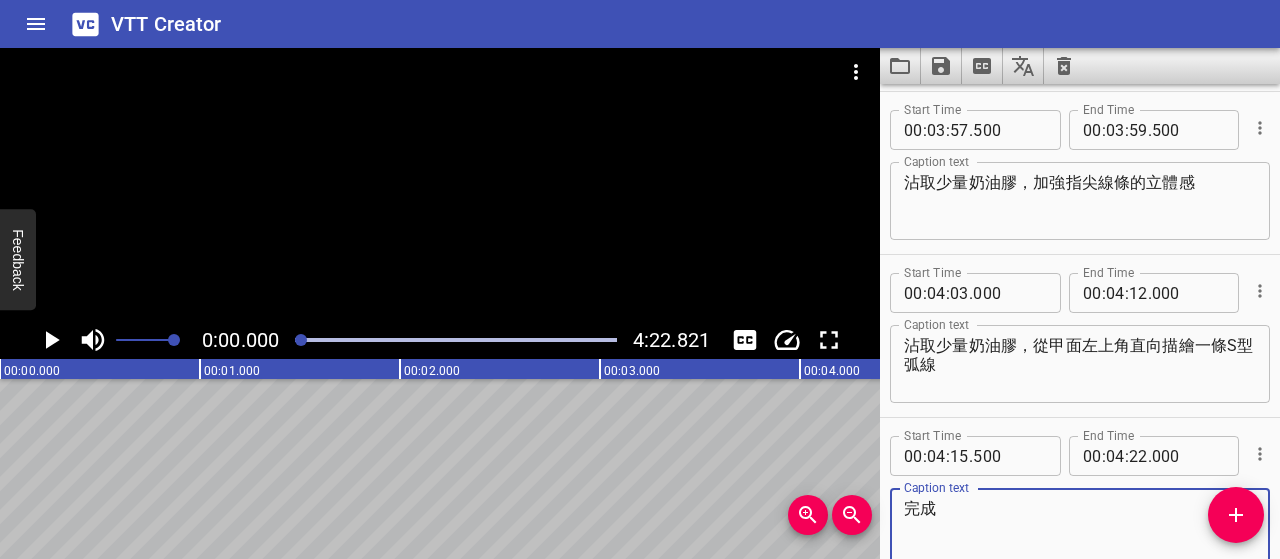 scroll, scrollTop: 2716, scrollLeft: 0, axis: vertical 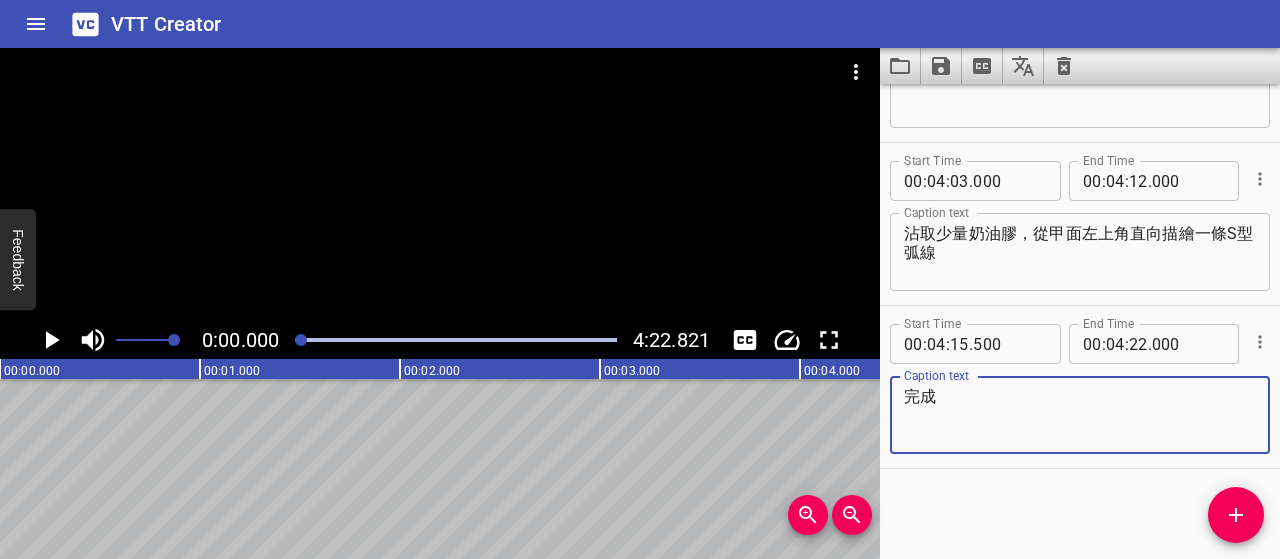 click 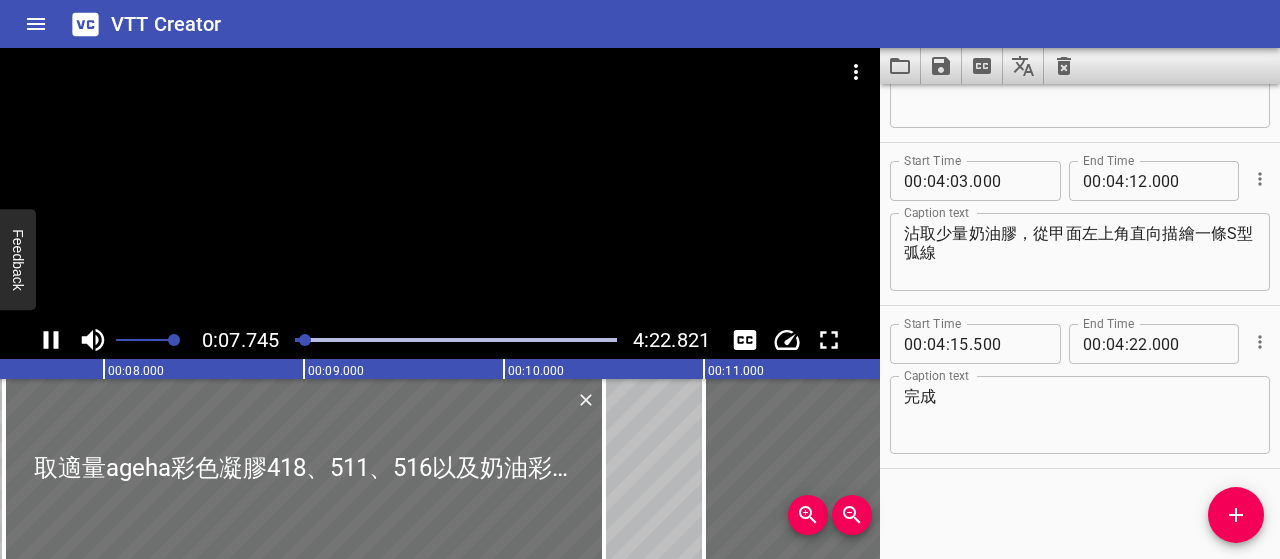 scroll, scrollTop: 0, scrollLeft: 1548, axis: horizontal 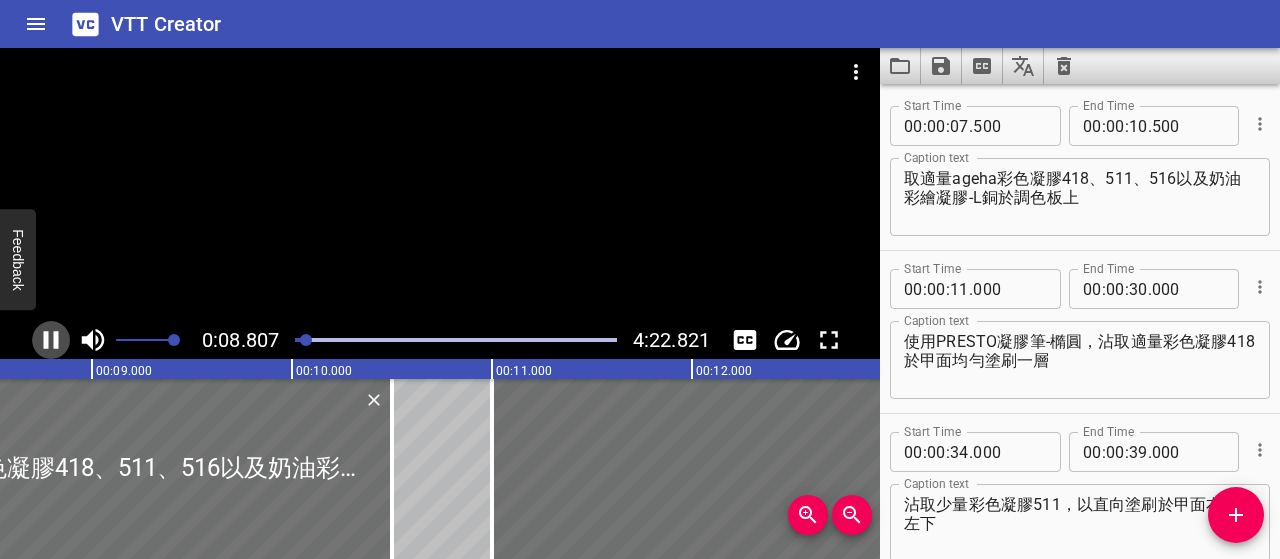 click 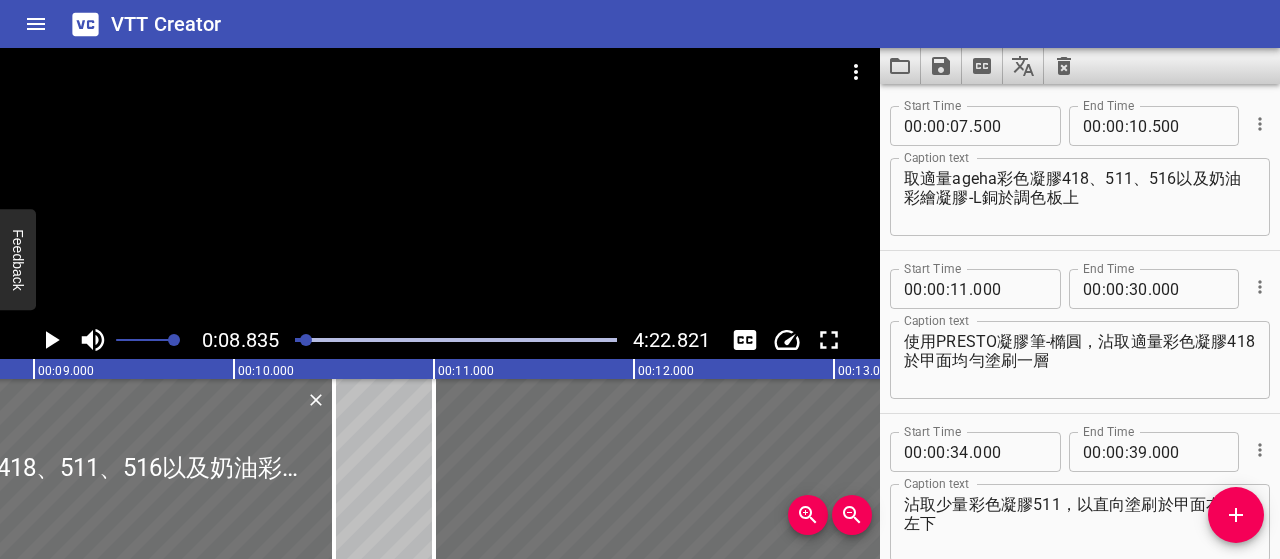 click on "取適量ageha彩色凝膠418、511、516以及奶油彩繪凝膠-L銅於調色板上" at bounding box center (1080, 197) 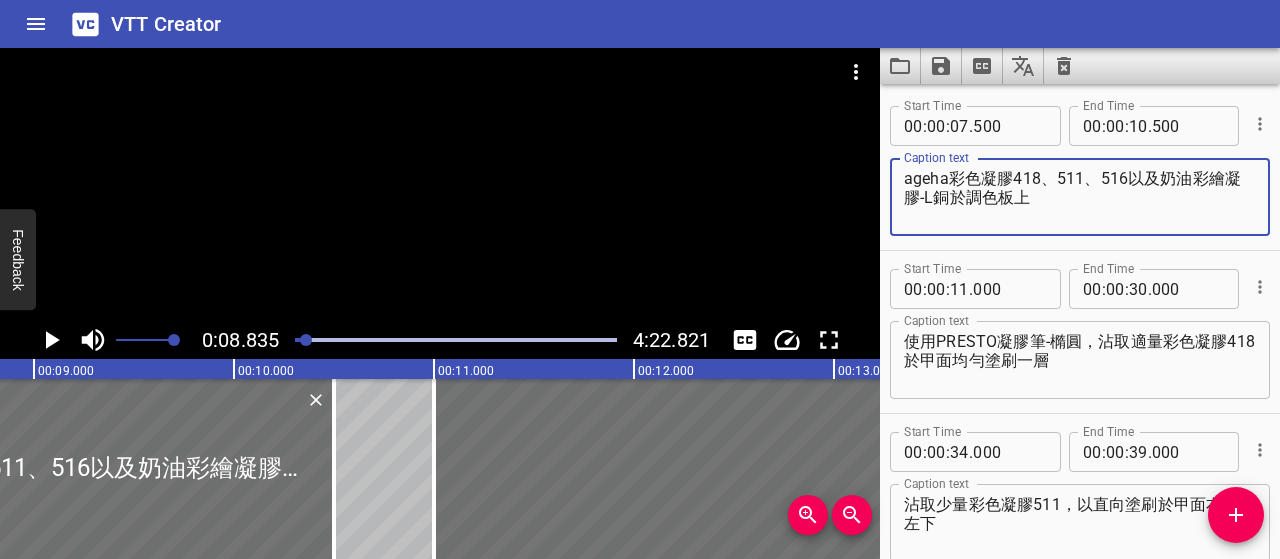 click on "ageha彩色凝膠418、511、516以及奶油彩繪凝膠-L銅於調色板上" at bounding box center [1080, 197] 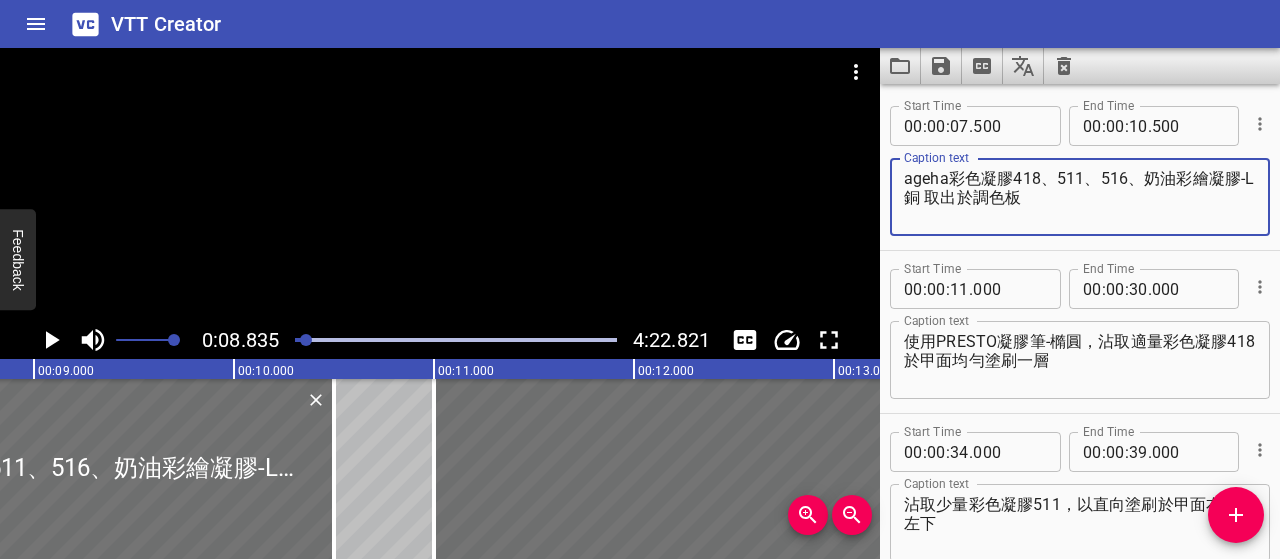 type on "ageha彩色凝膠418、511、516、奶油彩繪凝膠-L銅 取出於調色板" 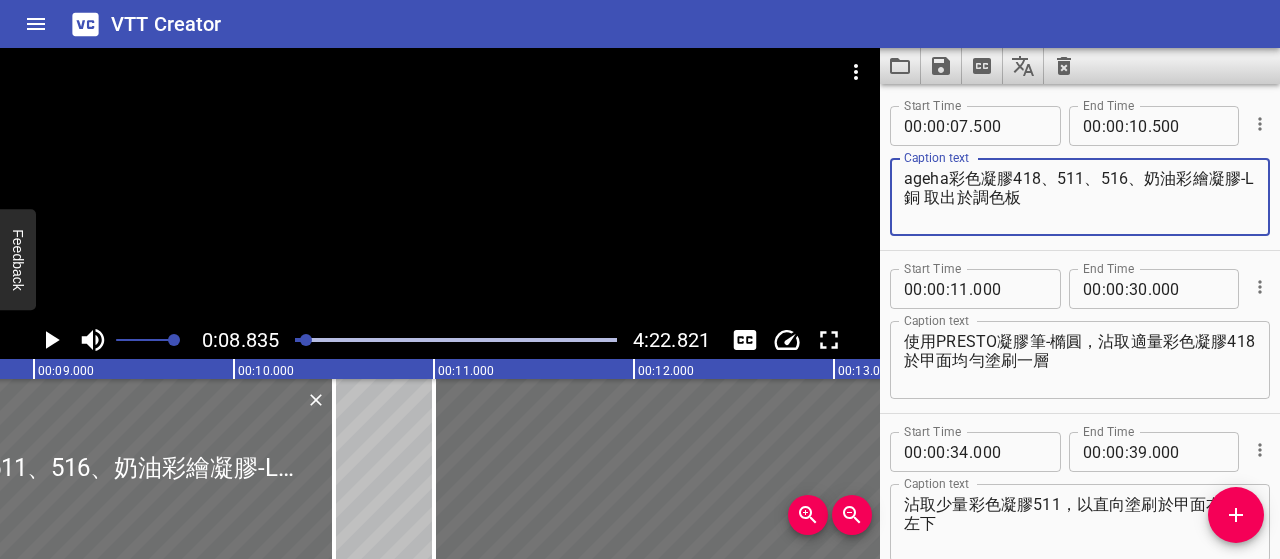 click 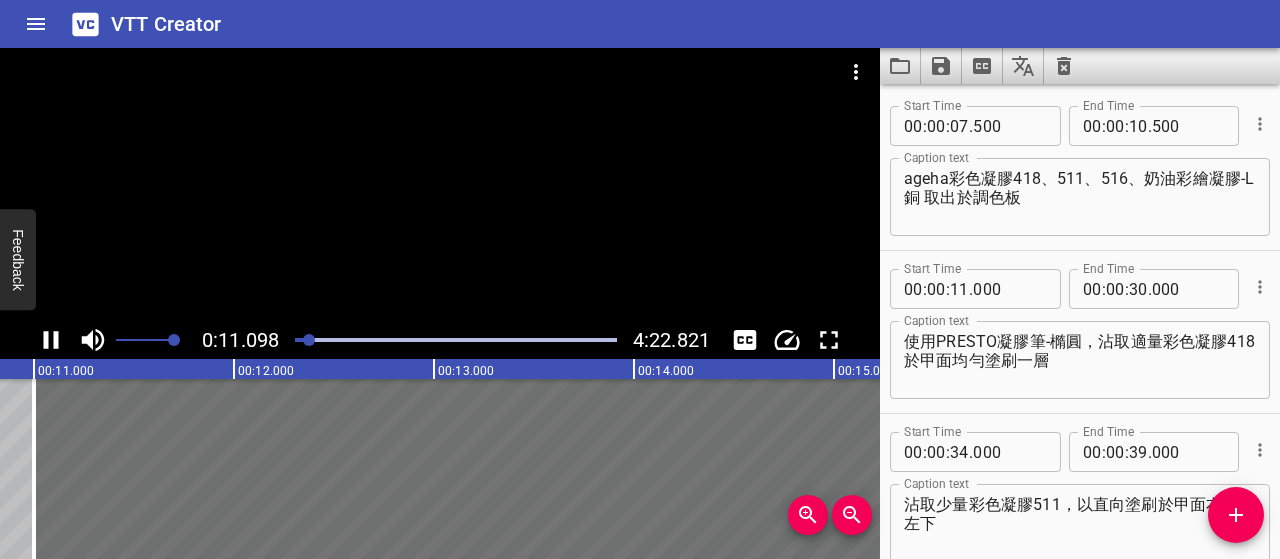 scroll, scrollTop: 0, scrollLeft: 2219, axis: horizontal 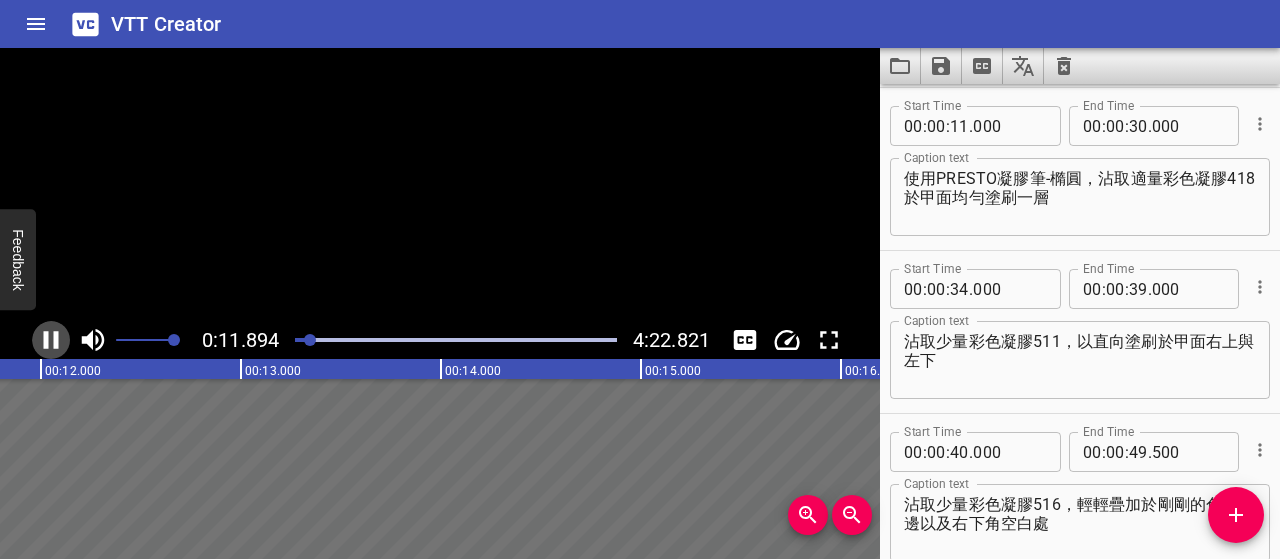 click 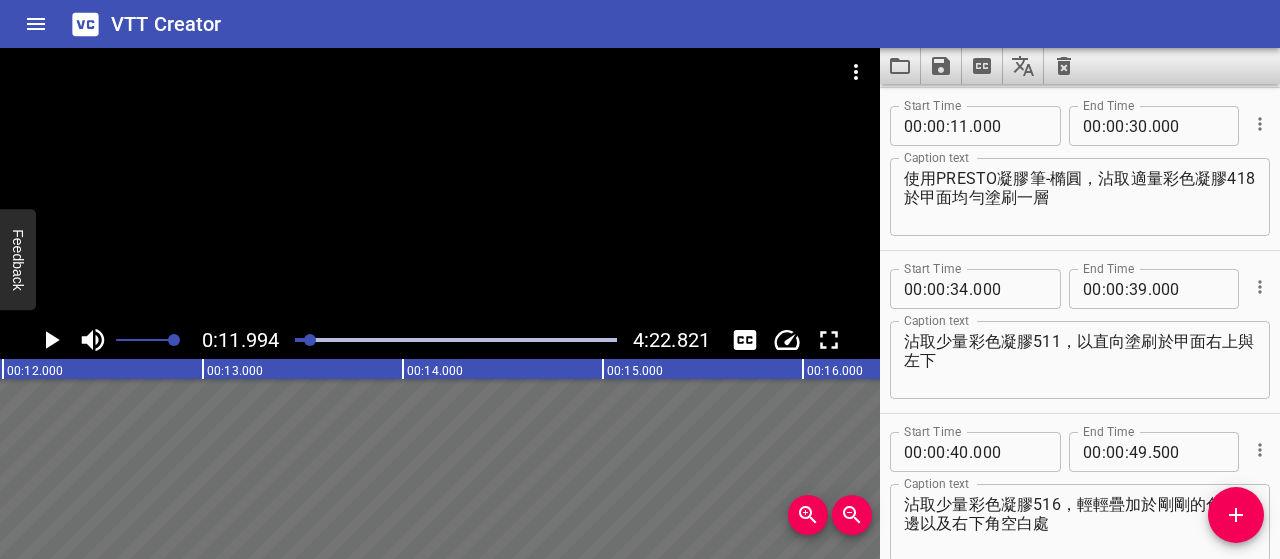 scroll, scrollTop: 0, scrollLeft: 2398, axis: horizontal 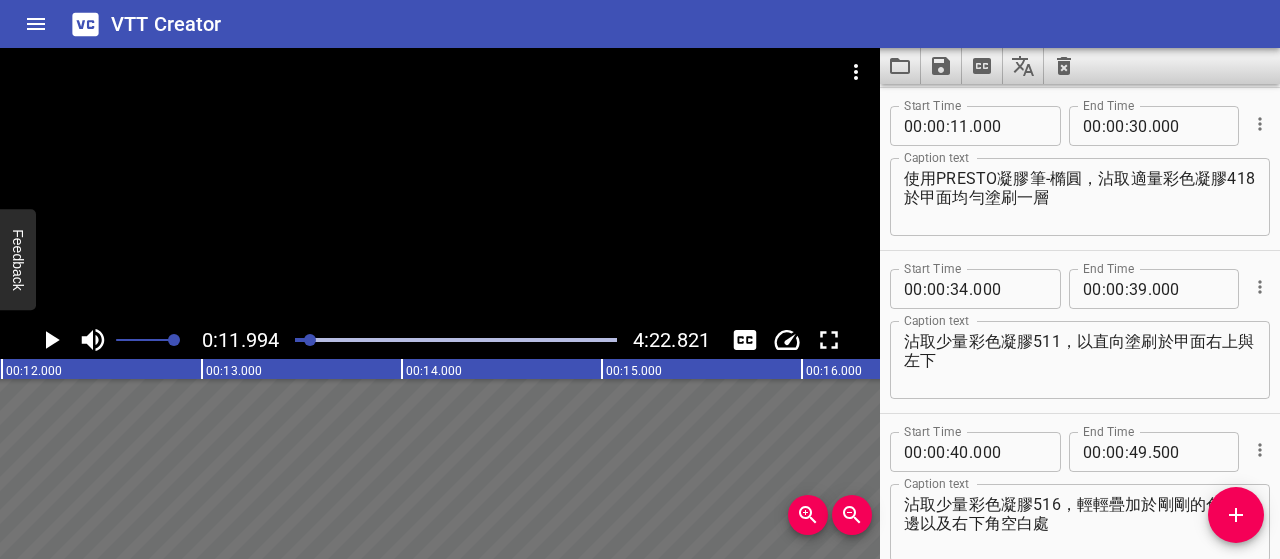 click on "使用PRESTO凝膠筆-橢圓，沾取適量彩色凝膠418於甲面均勻塗刷一層" at bounding box center (1080, 197) 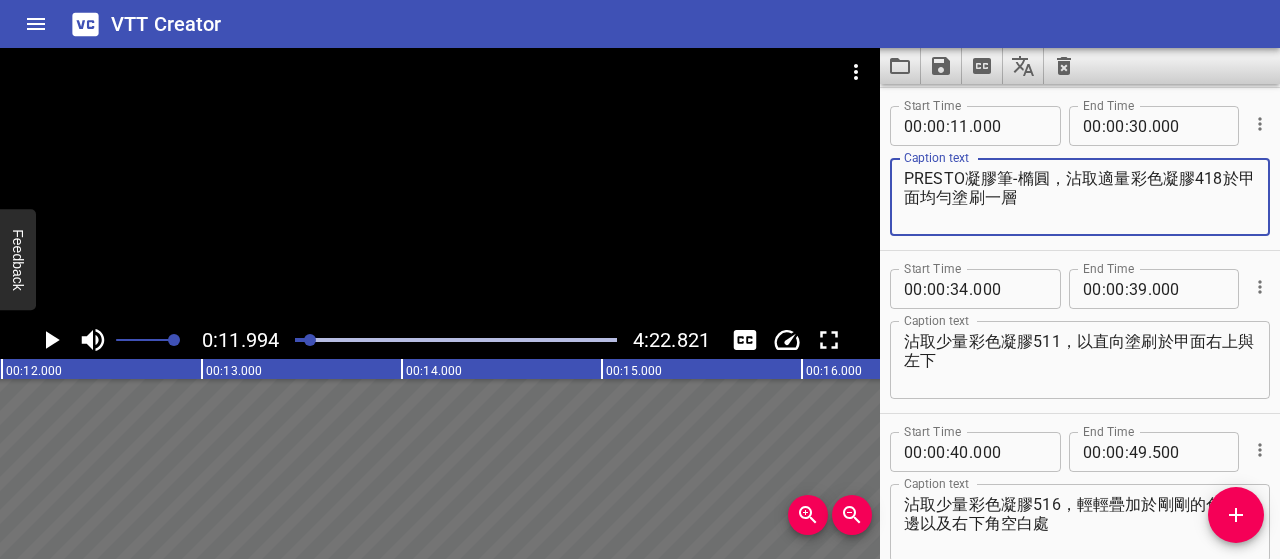 click on "PRESTO凝膠筆-橢圓，沾取適量彩色凝膠418於甲面均勻塗刷一層" at bounding box center (1080, 197) 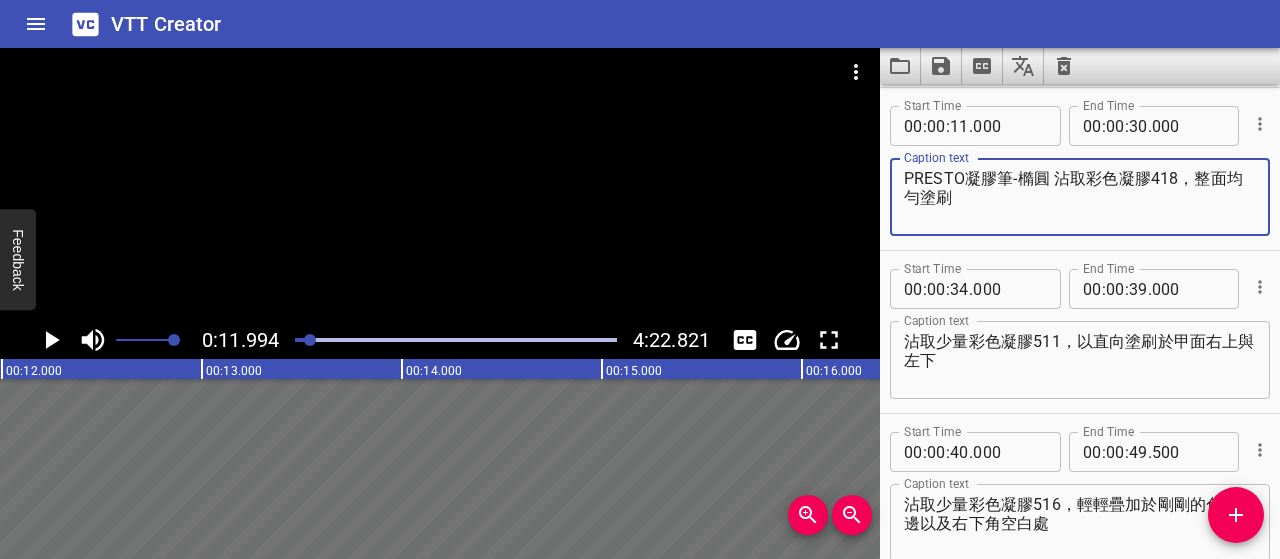 type on "PRESTO凝膠筆-橢圓 沾取彩色凝膠418，整面均勻塗刷" 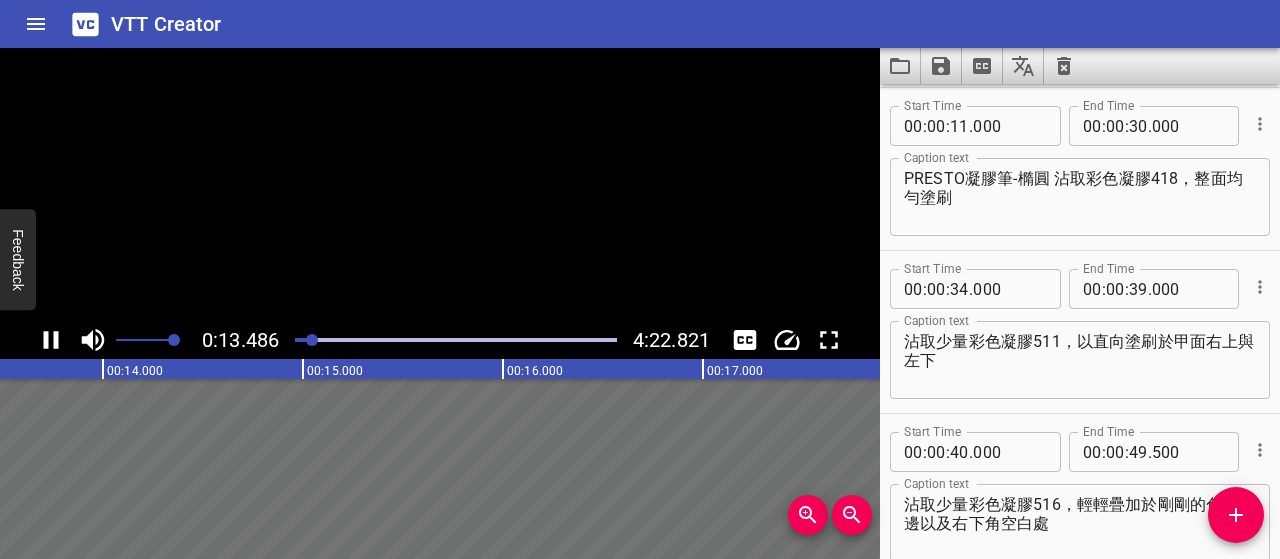click 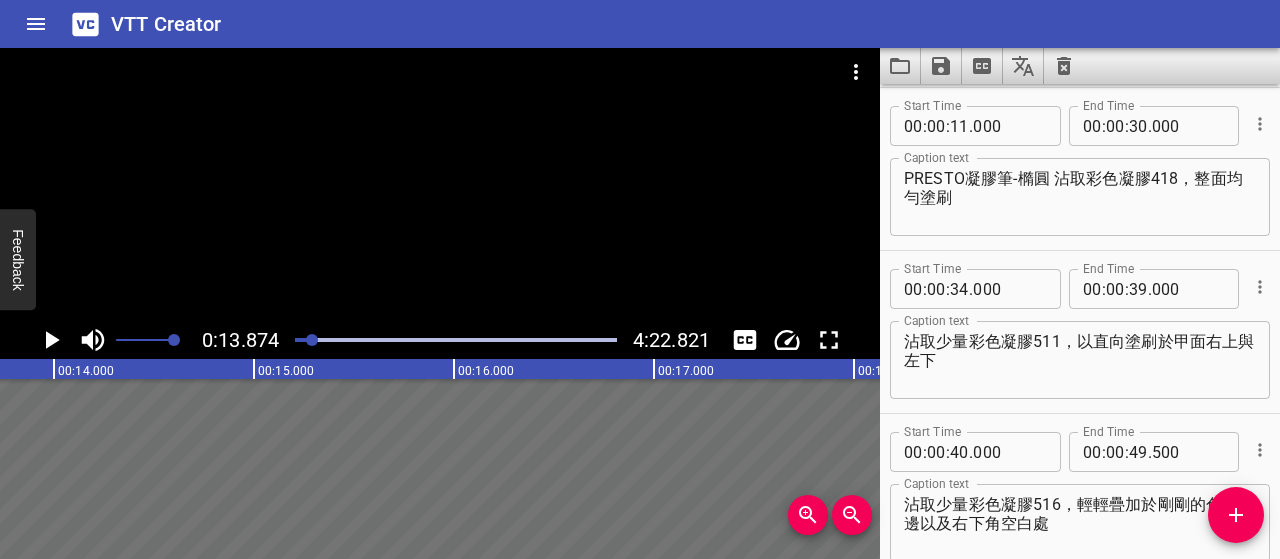 scroll, scrollTop: 0, scrollLeft: 2774, axis: horizontal 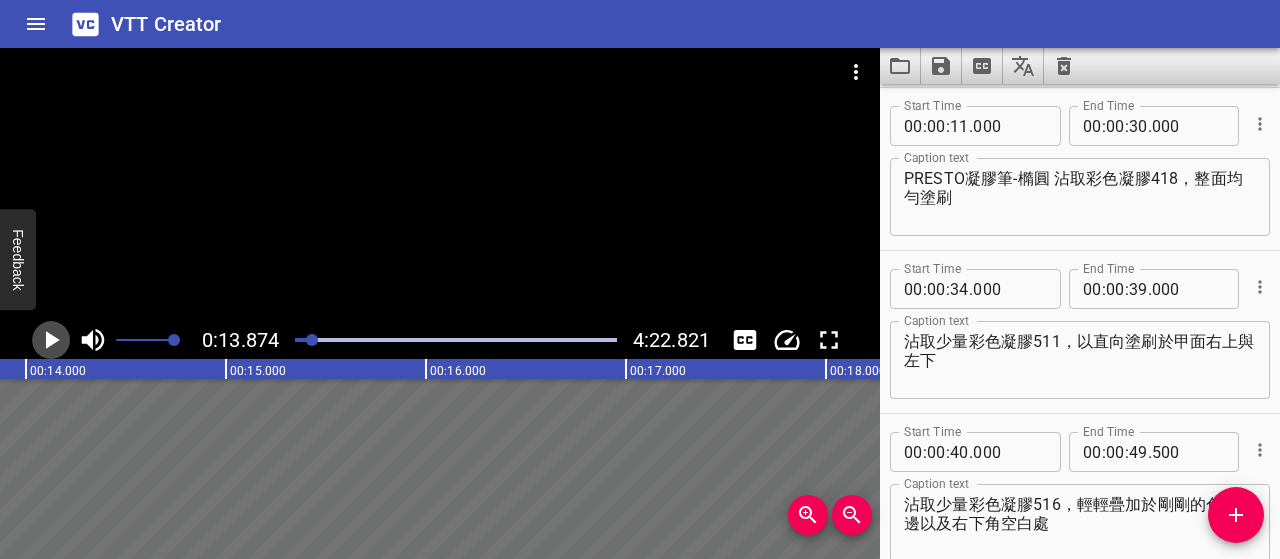 click 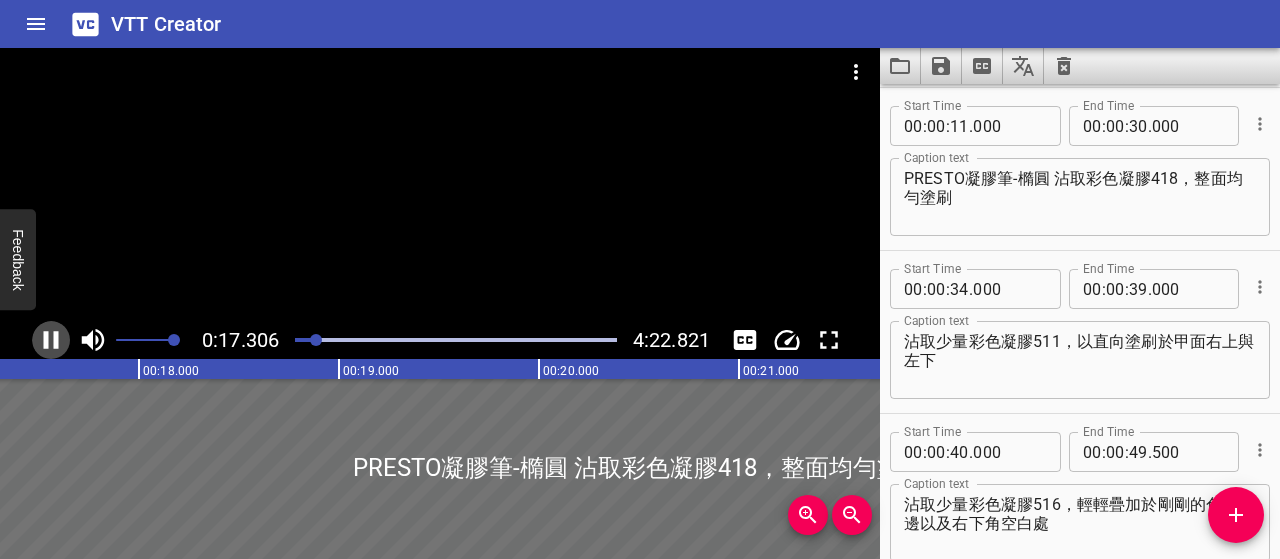 click 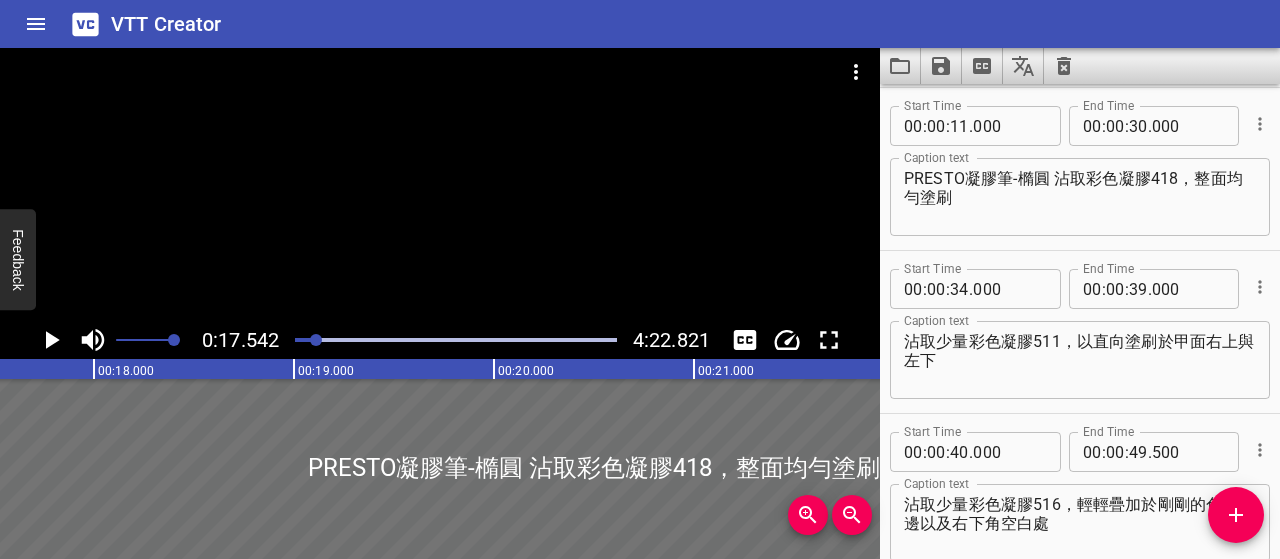 scroll, scrollTop: 0, scrollLeft: 3508, axis: horizontal 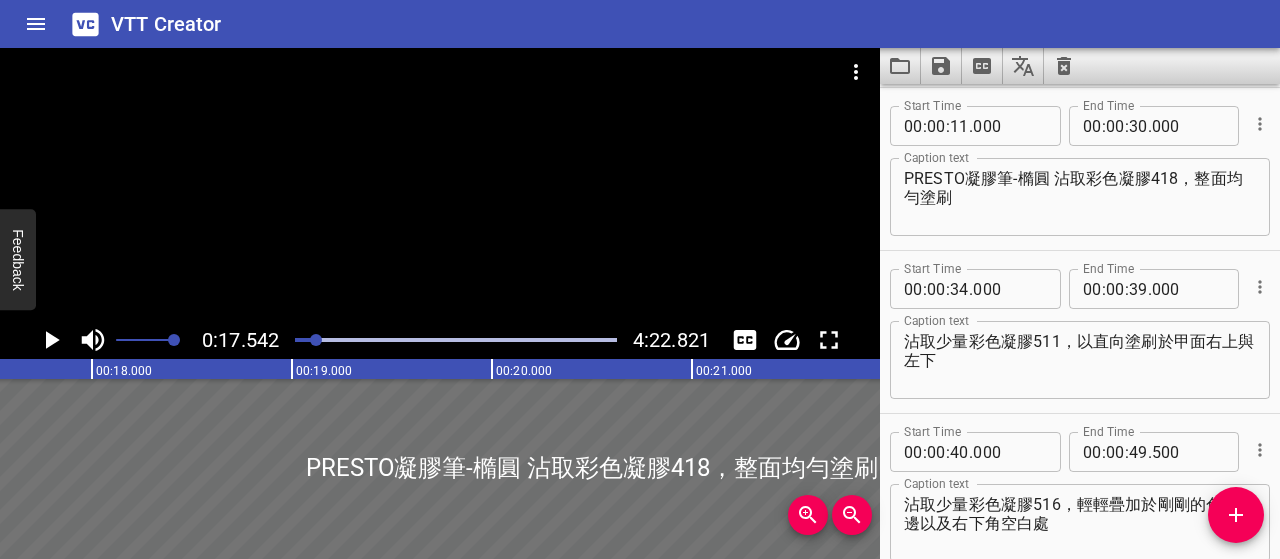 click 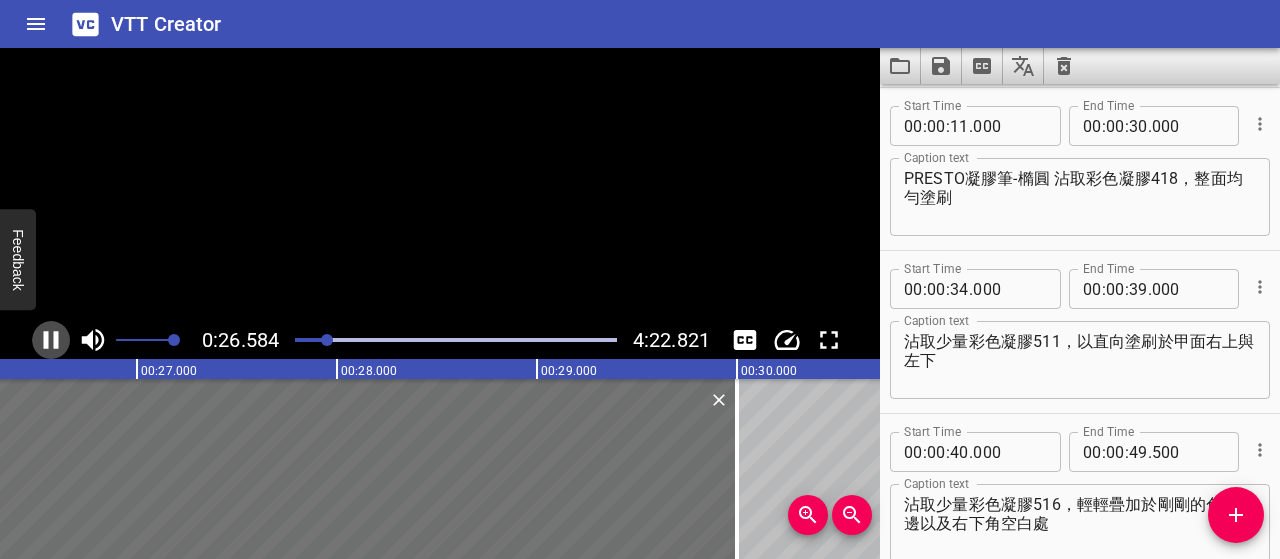 click 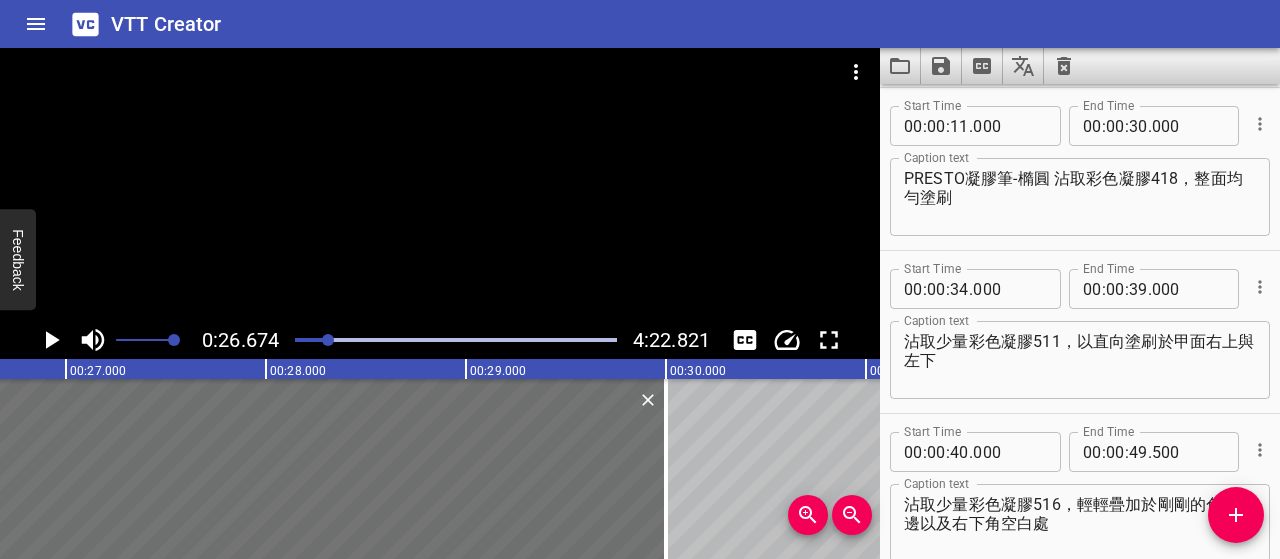 click 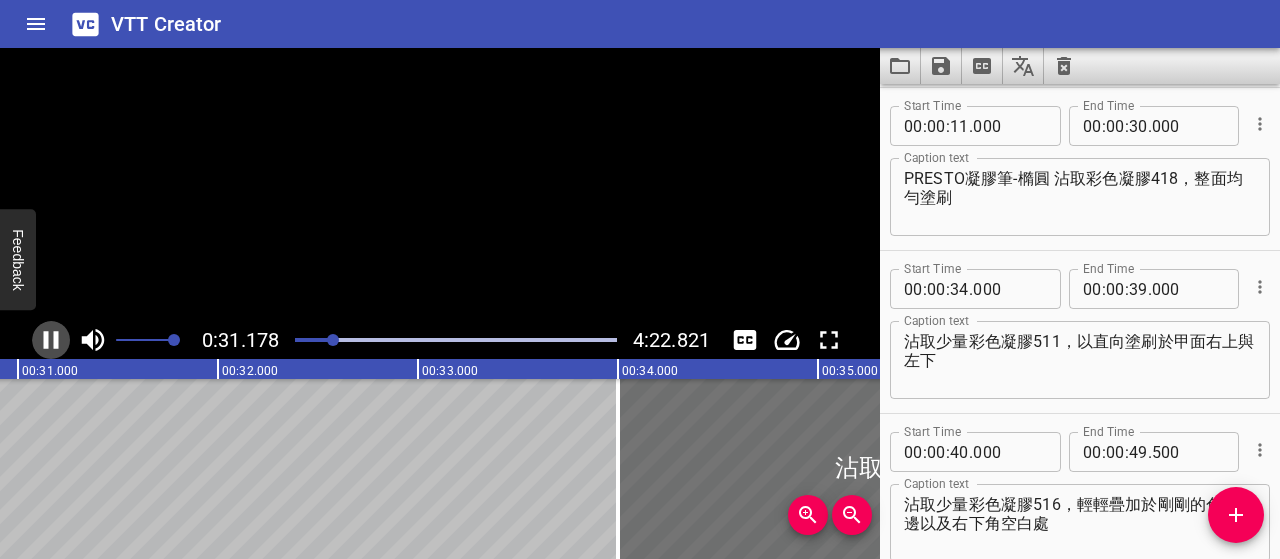 click 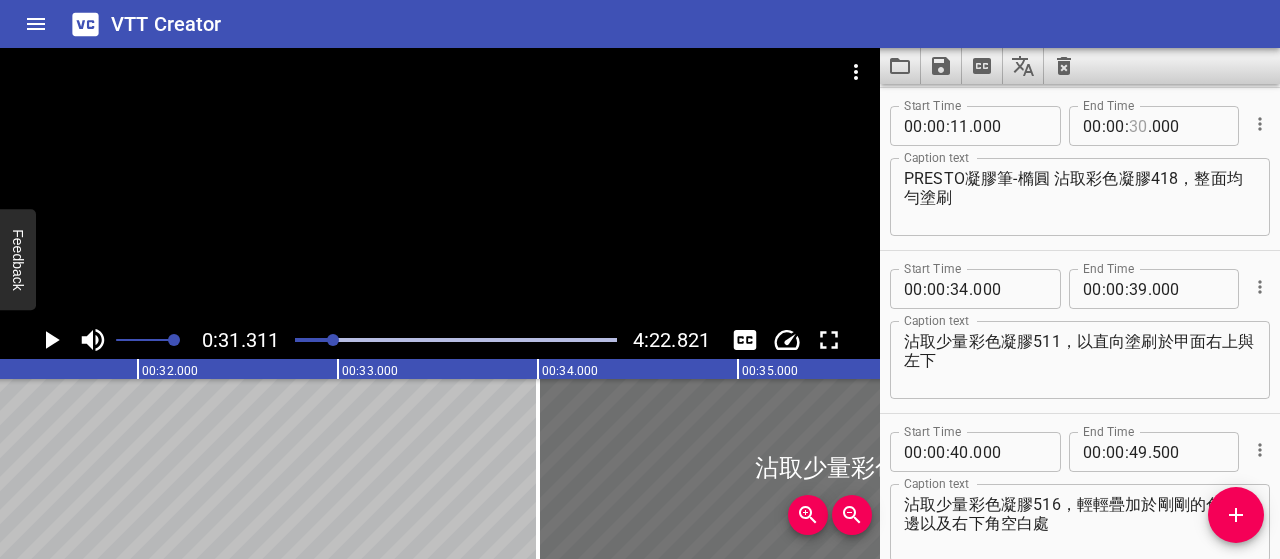 click at bounding box center [1138, 126] 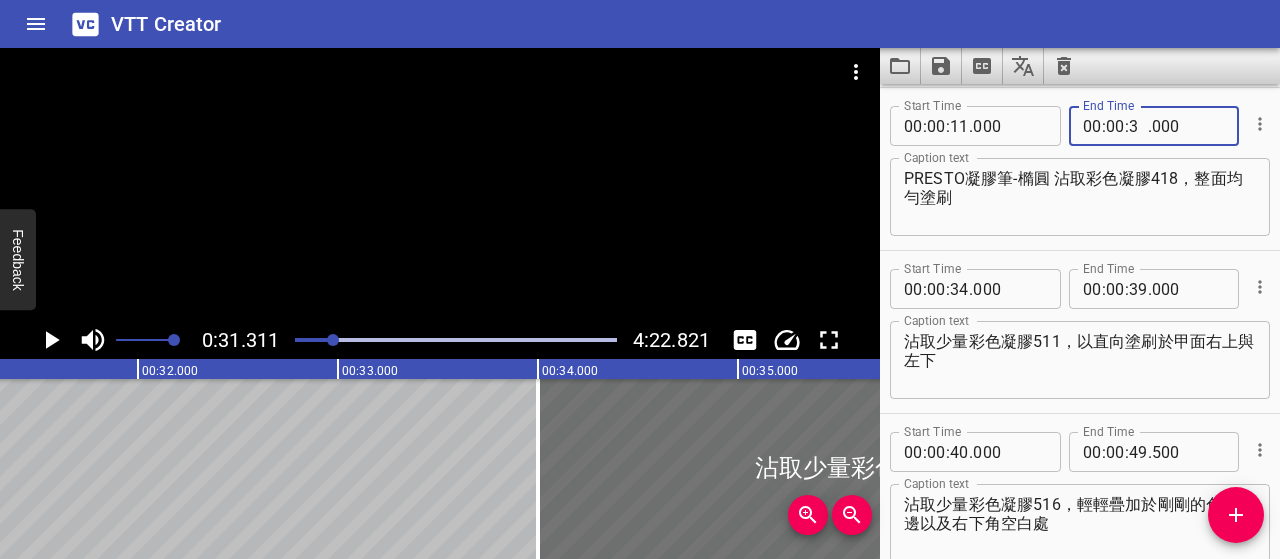 type on "31" 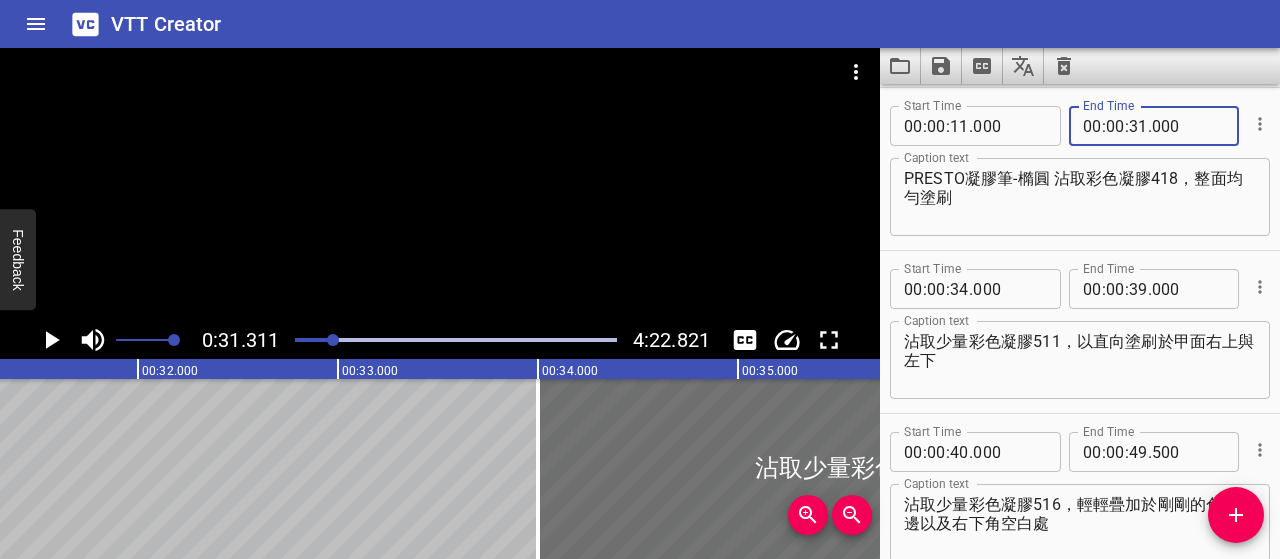 type on "000" 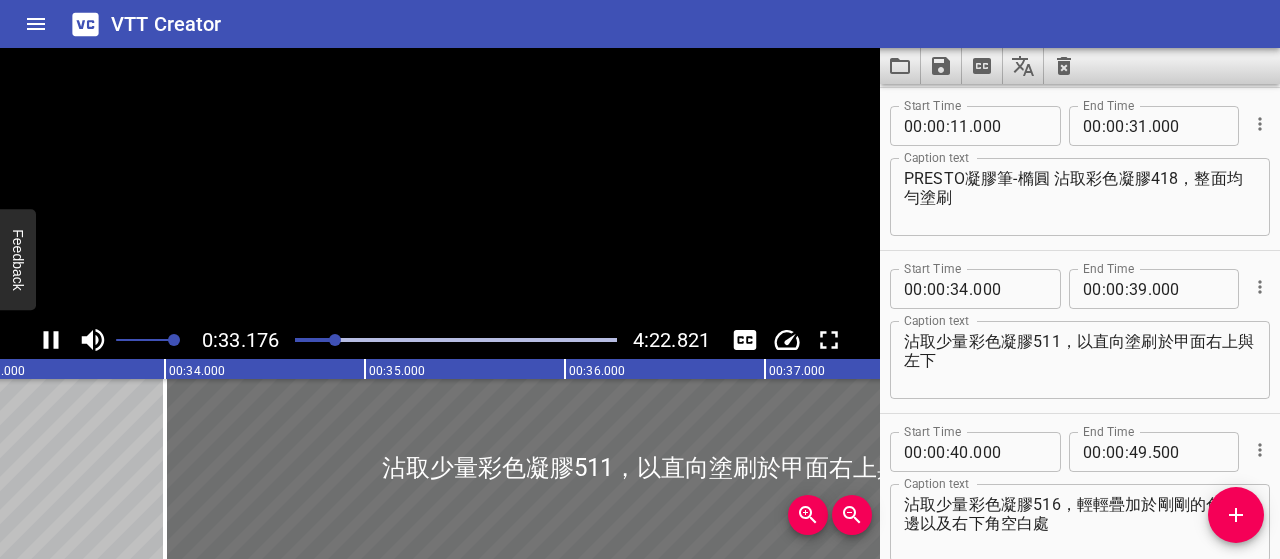 click 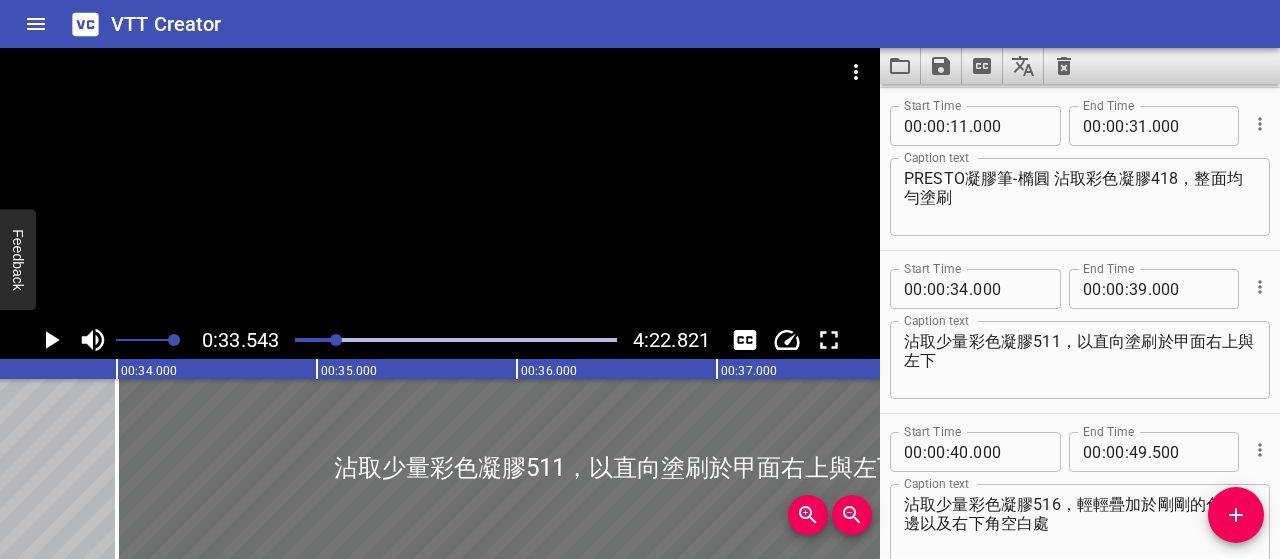 scroll, scrollTop: 0, scrollLeft: 6708, axis: horizontal 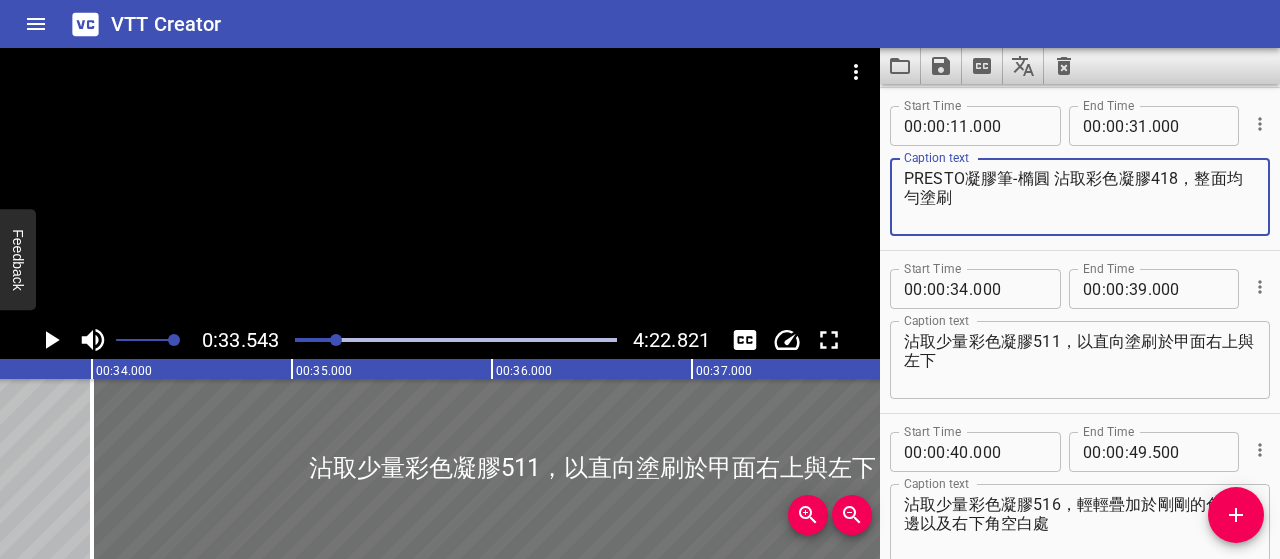 click on "PRESTO凝膠筆-橢圓 沾取彩色凝膠418，整面均勻塗刷" at bounding box center [1080, 197] 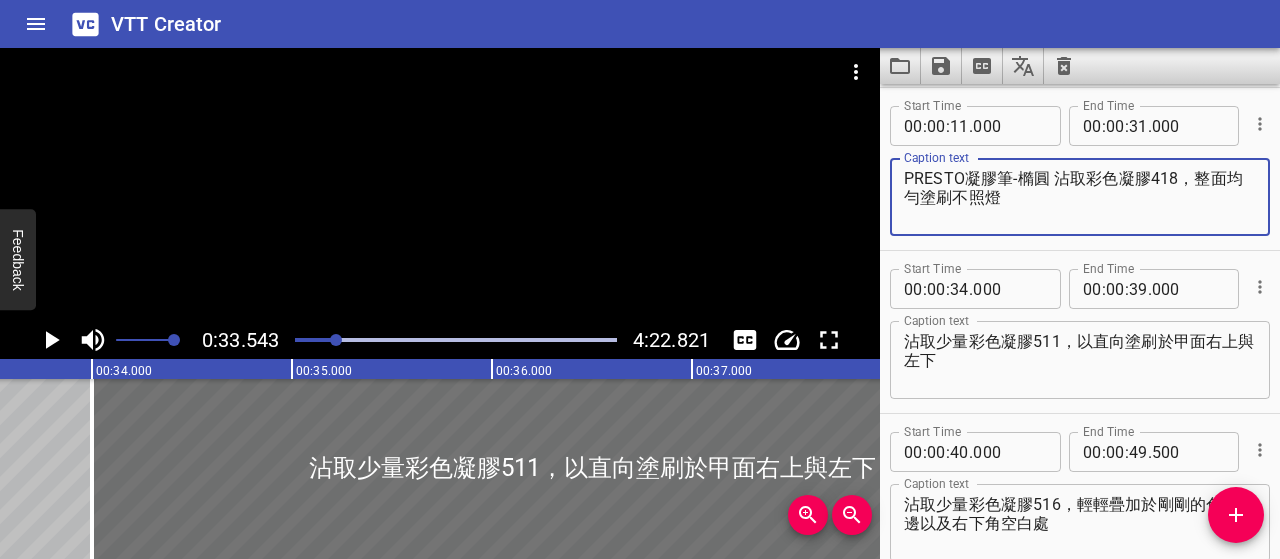 type on "PRESTO凝膠筆-橢圓 沾取彩色凝膠418，整面均勻塗刷不照燈" 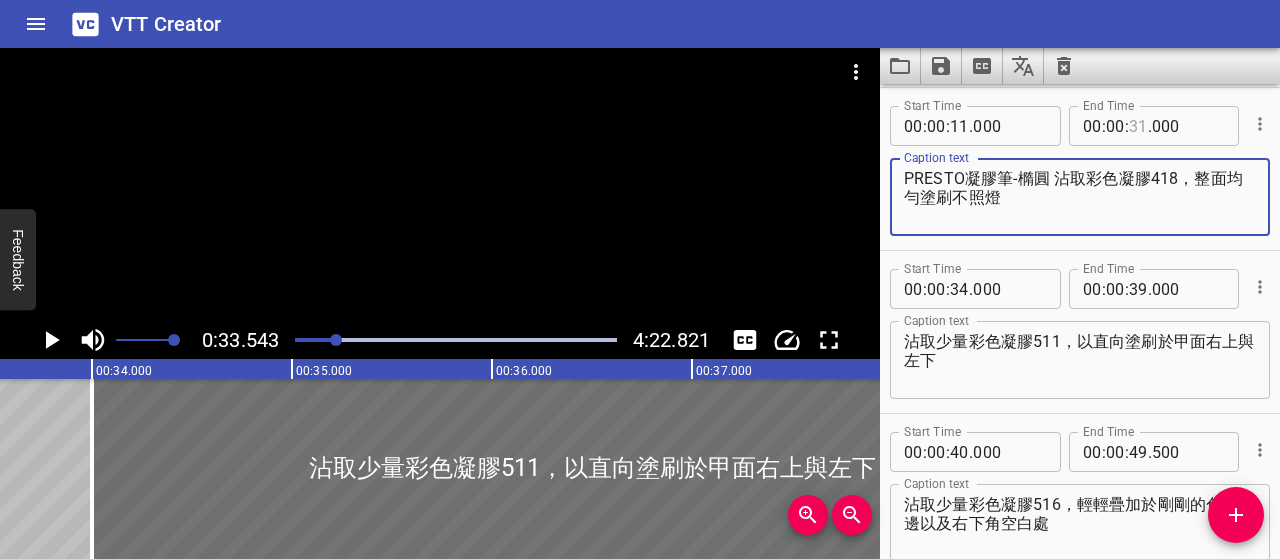 click at bounding box center [1138, 126] 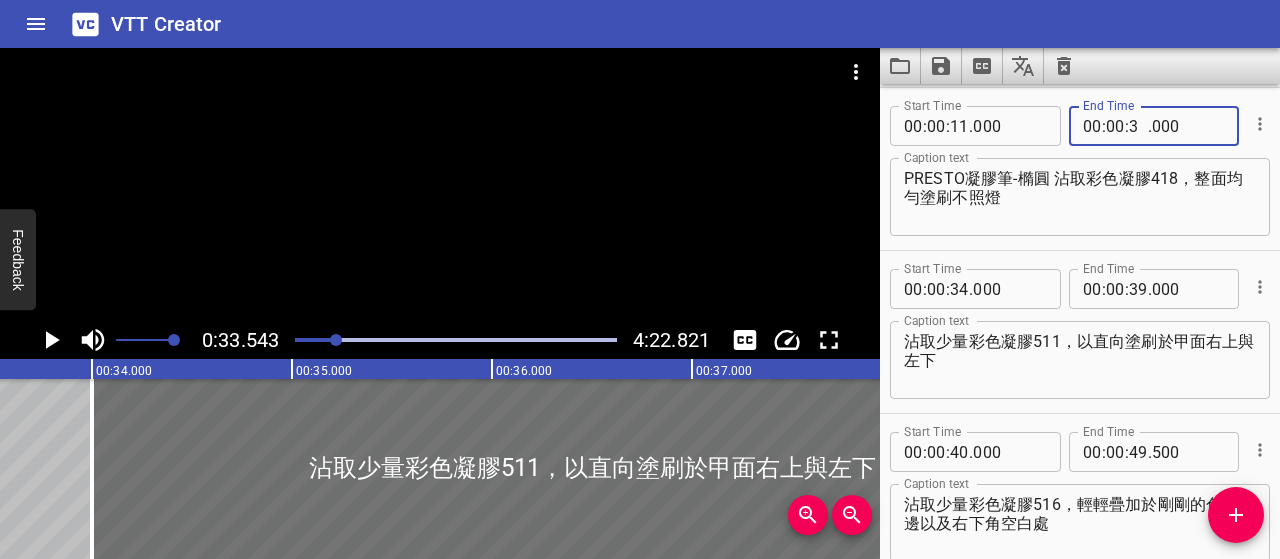 type on "33" 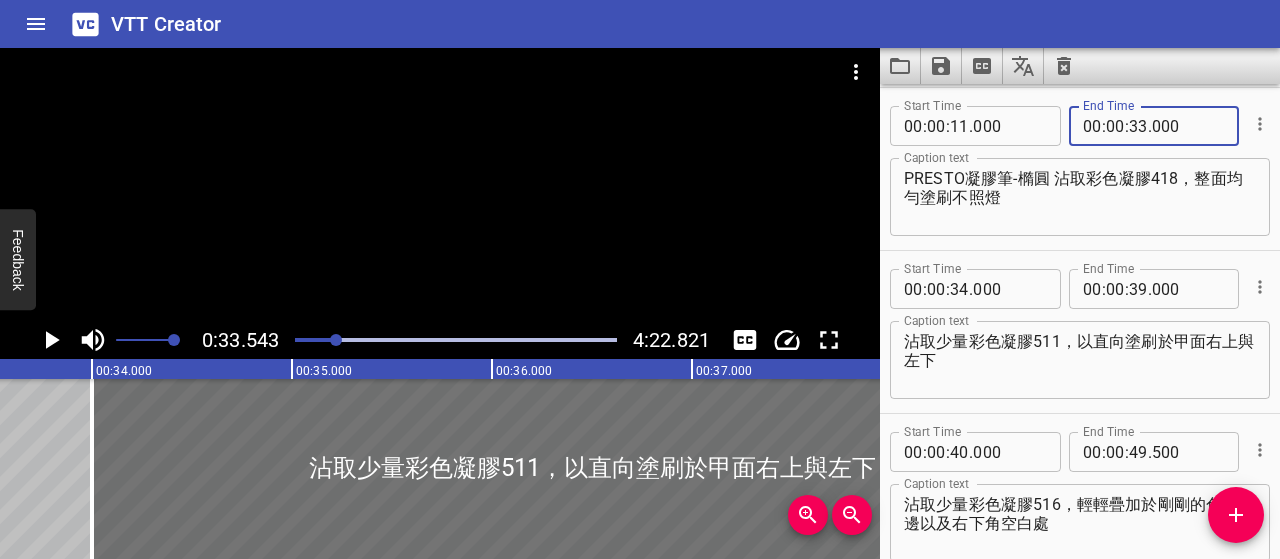 type on "000" 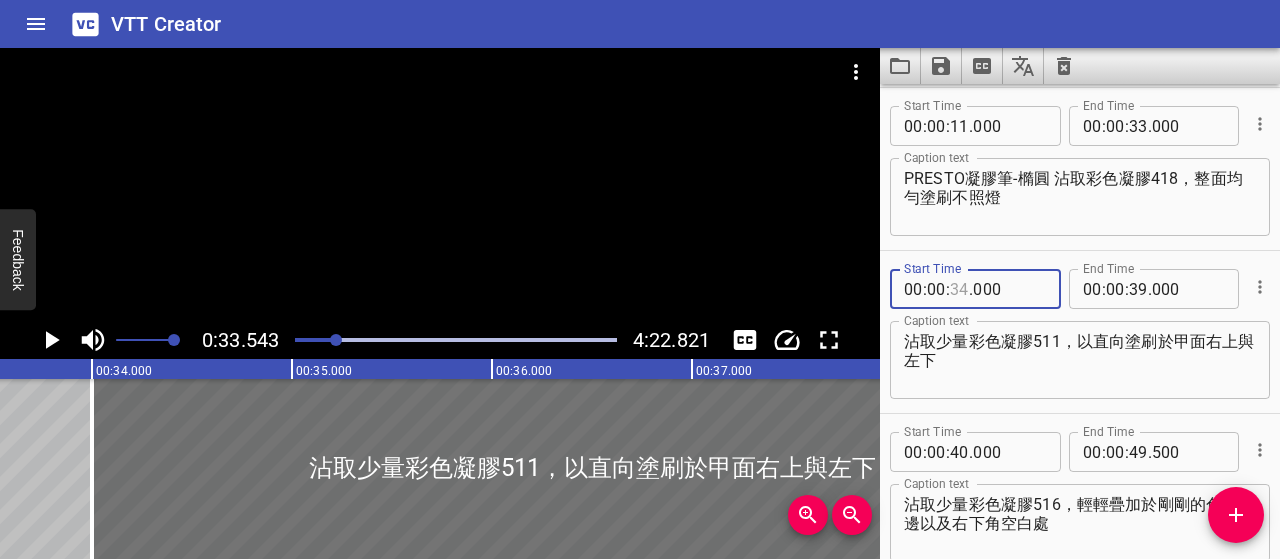 click at bounding box center (959, 289) 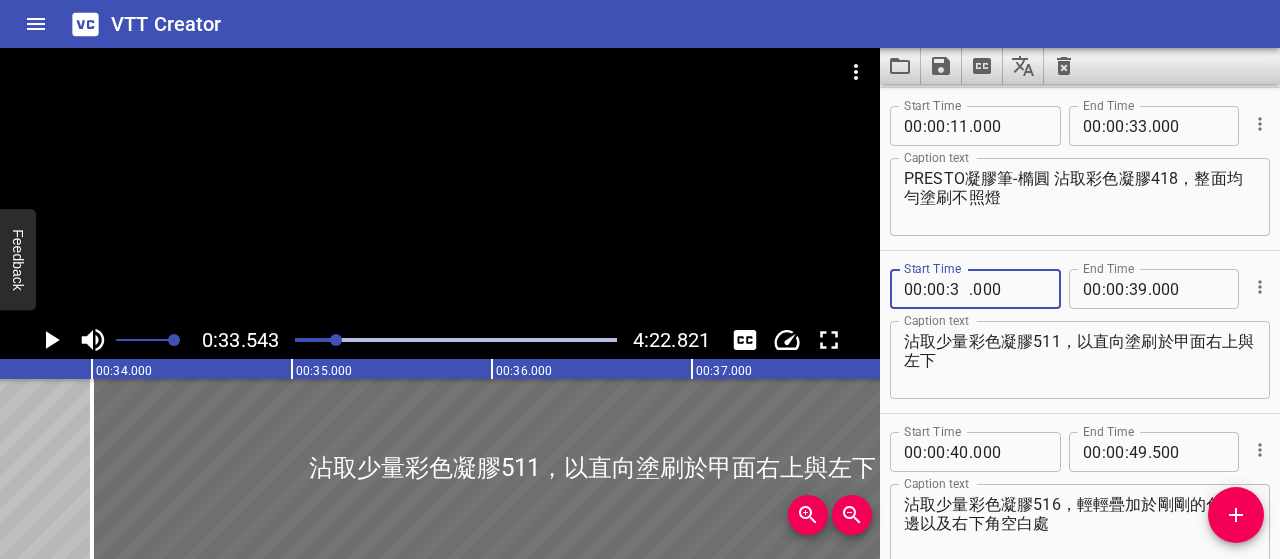 type on "33" 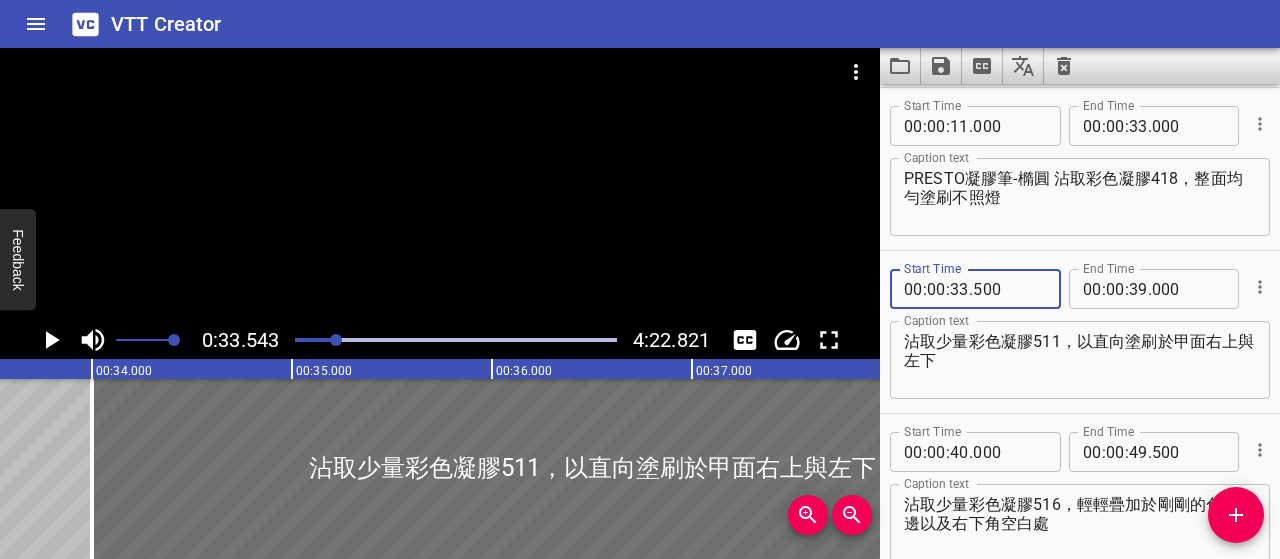type on "500" 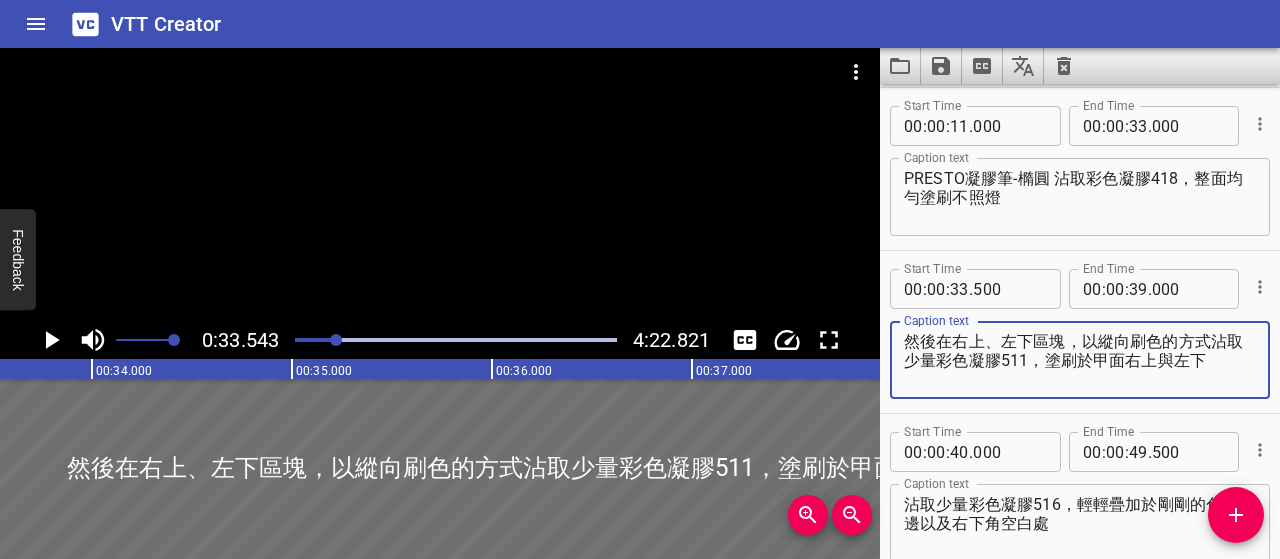 click on "然後在右上、左下區塊，以縱向刷色的方式沾取少量彩色凝膠511，塗刷於甲面右上與左下" at bounding box center [1080, 360] 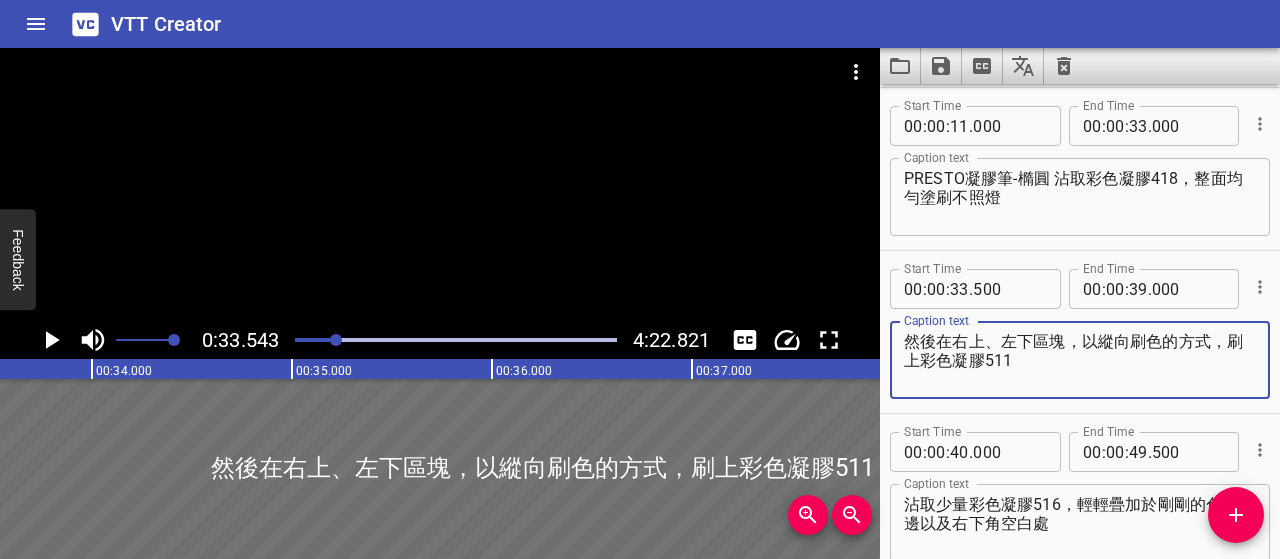 type on "然後在右上、左下區塊，以縱向刷色的方式，刷上彩色凝膠511" 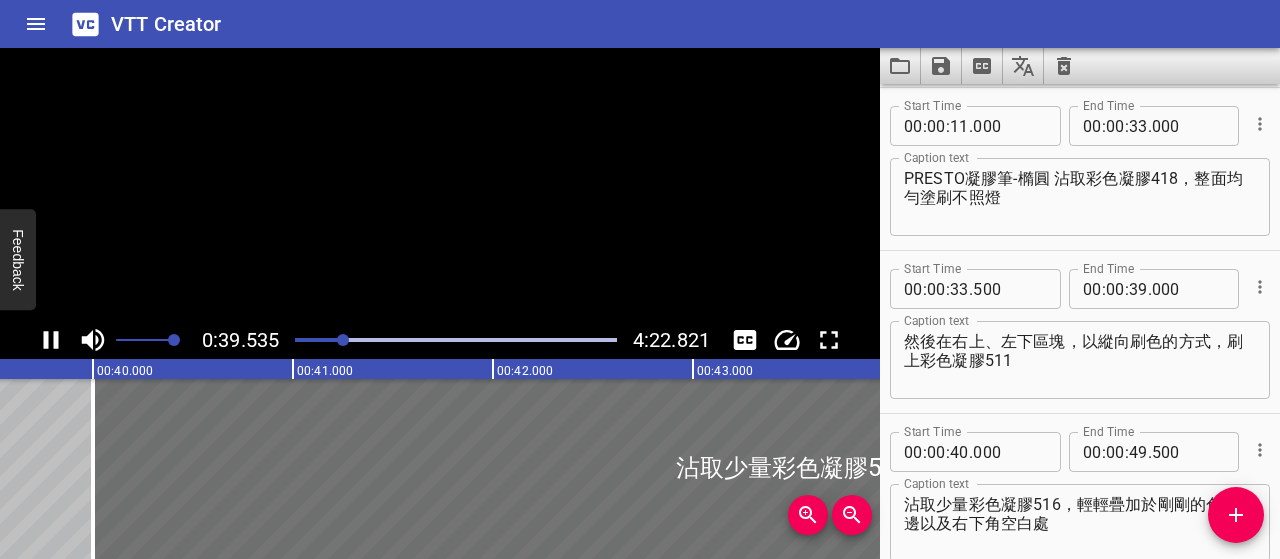 click 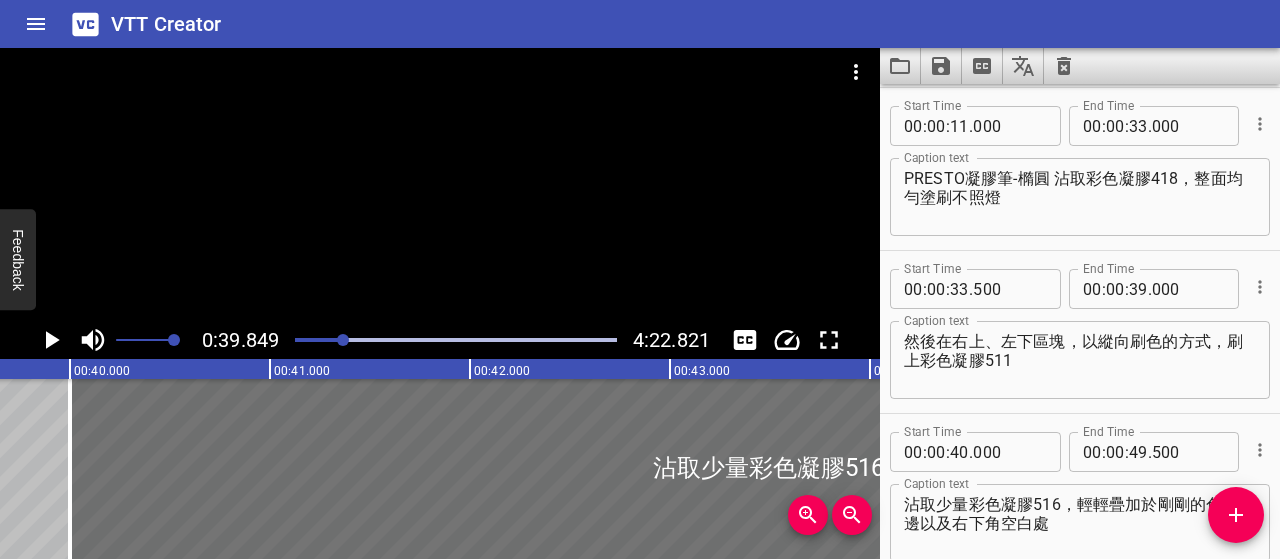 scroll, scrollTop: 0, scrollLeft: 7970, axis: horizontal 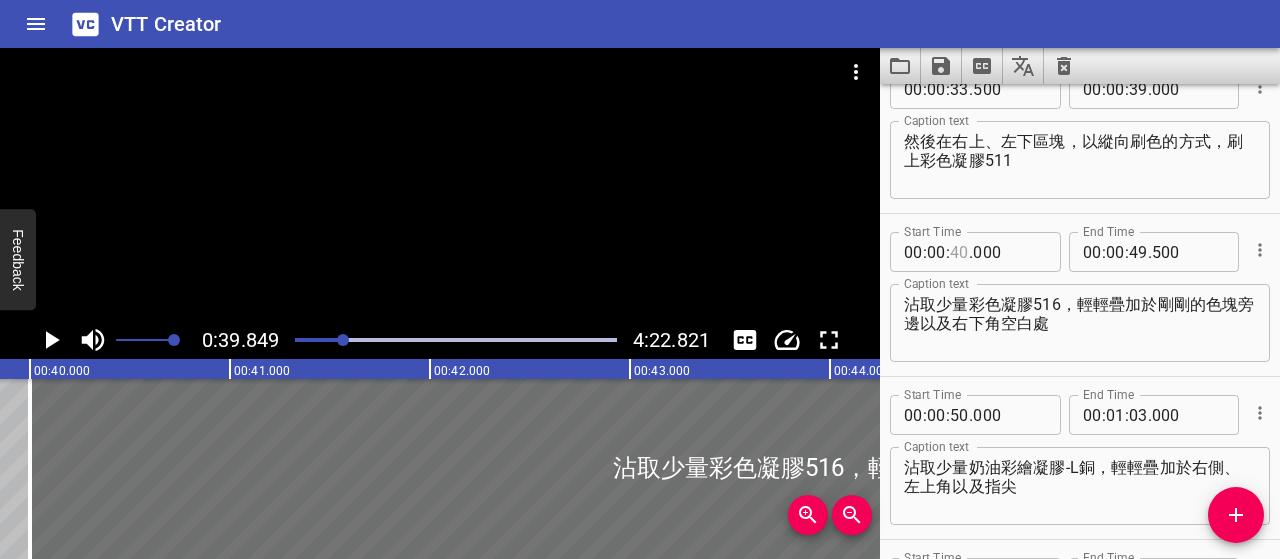 click at bounding box center (959, 252) 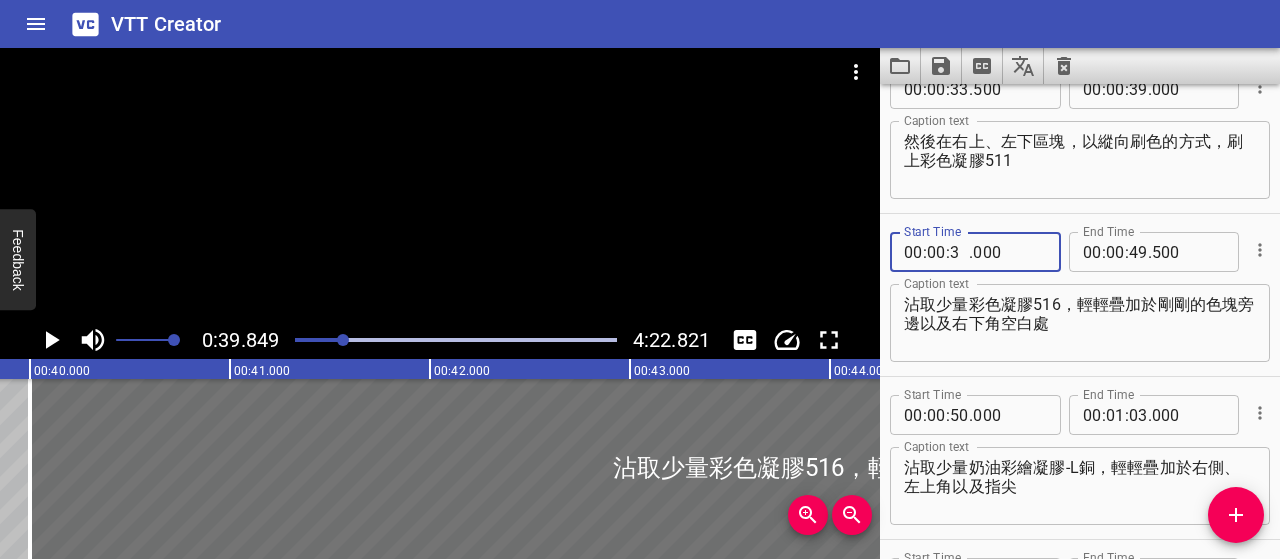 type on "39" 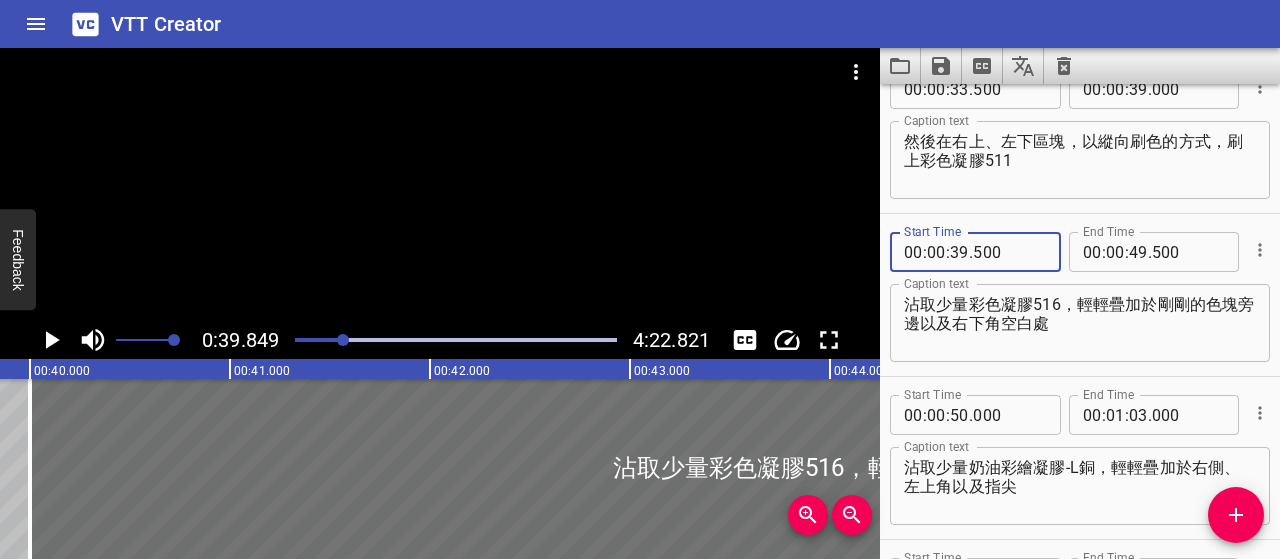 type on "500" 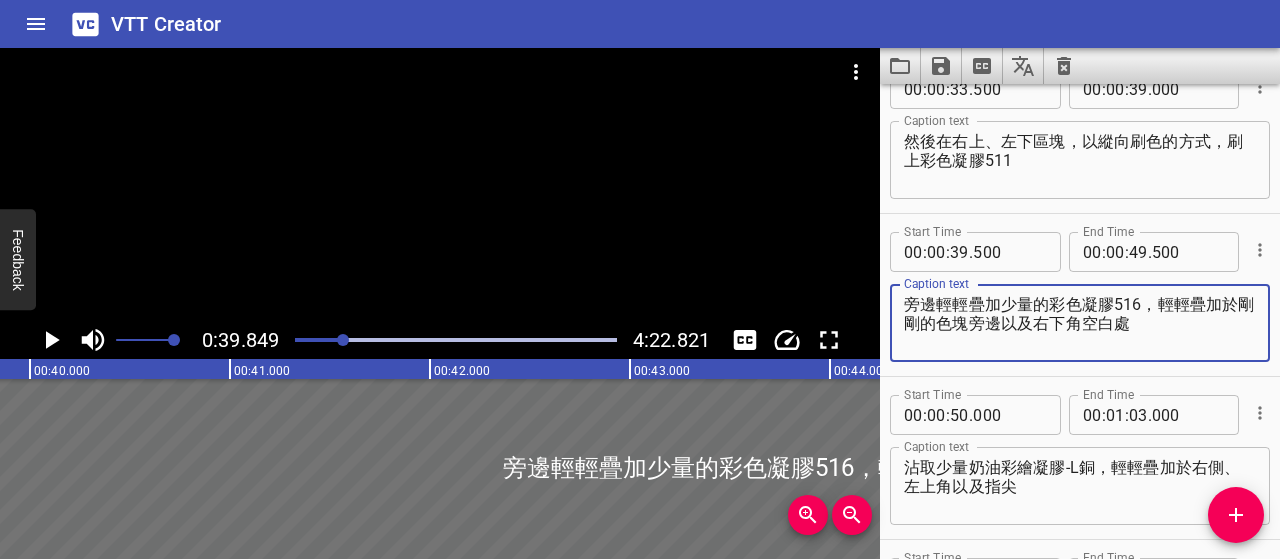 drag, startPoint x: 1161, startPoint y: 300, endPoint x: 1043, endPoint y: 329, distance: 121.511314 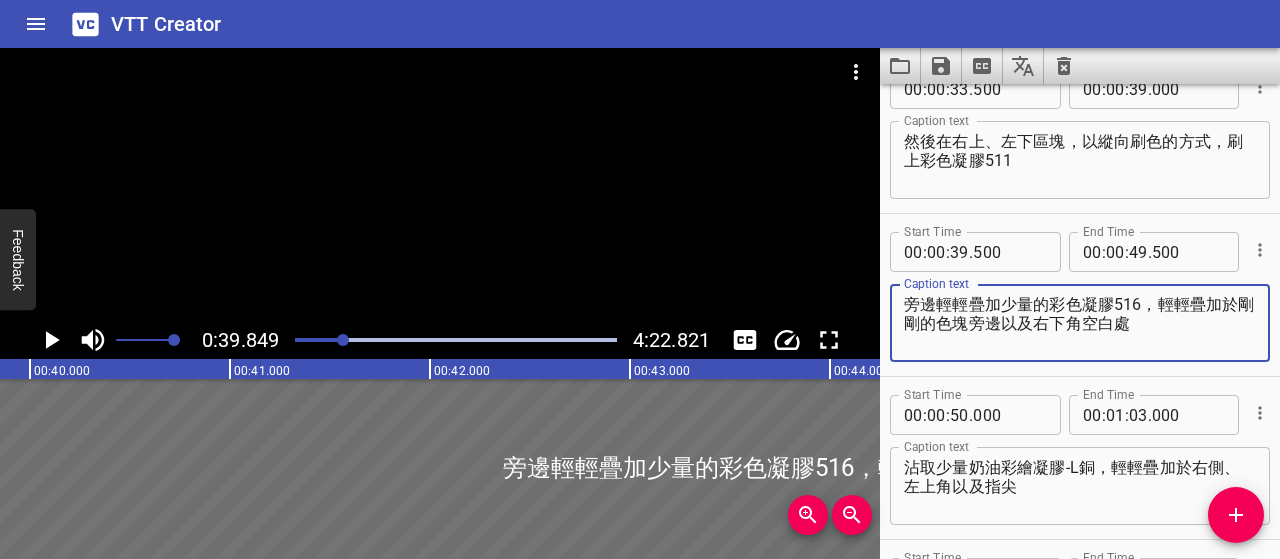 click on "旁邊輕輕疊加少量的彩色凝膠516，輕輕疊加於剛剛的色塊旁邊以及右下角空白處" at bounding box center (1080, 323) 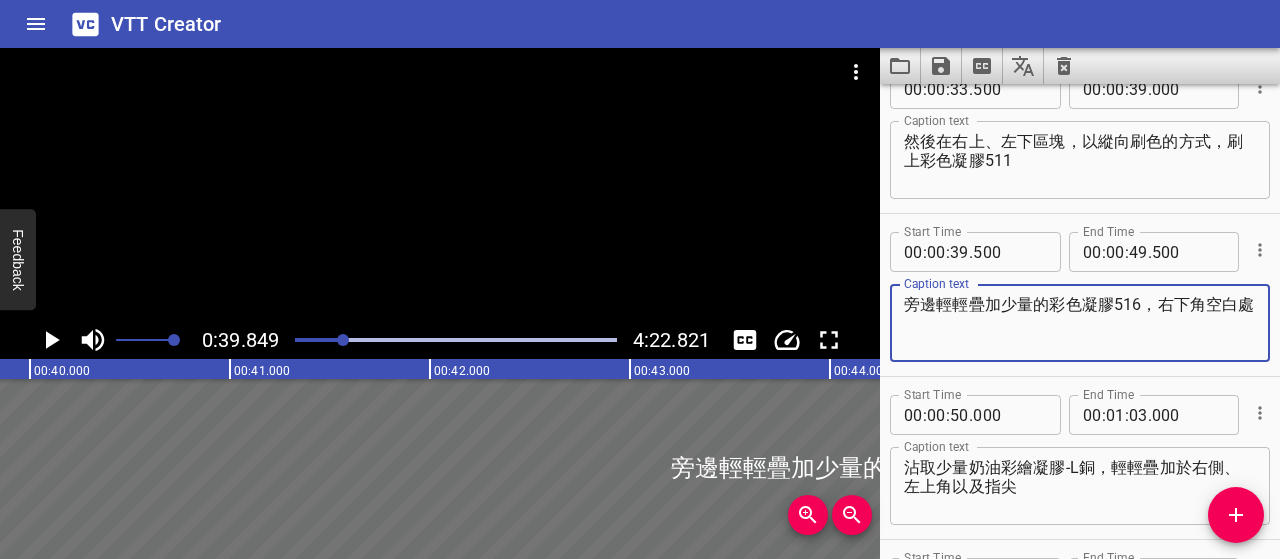 click 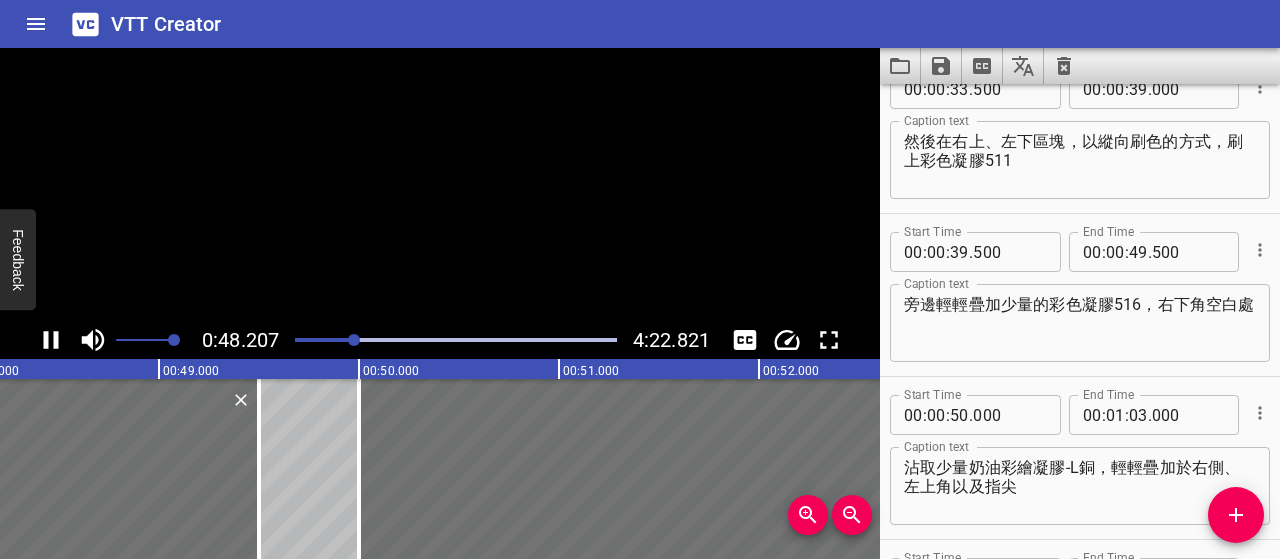 click 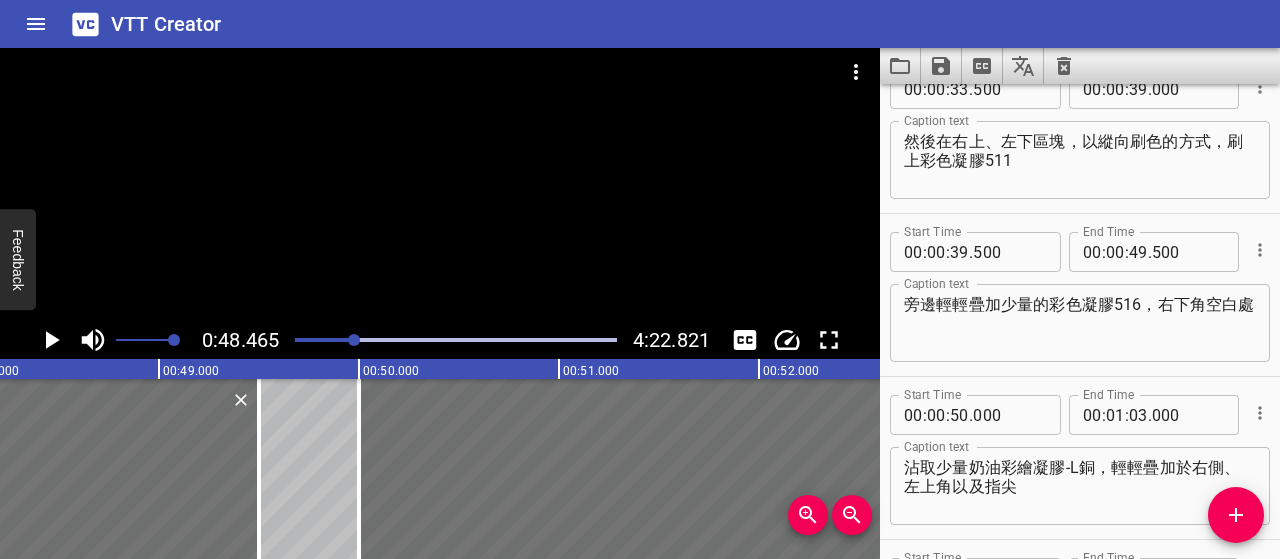 scroll, scrollTop: 0, scrollLeft: 9692, axis: horizontal 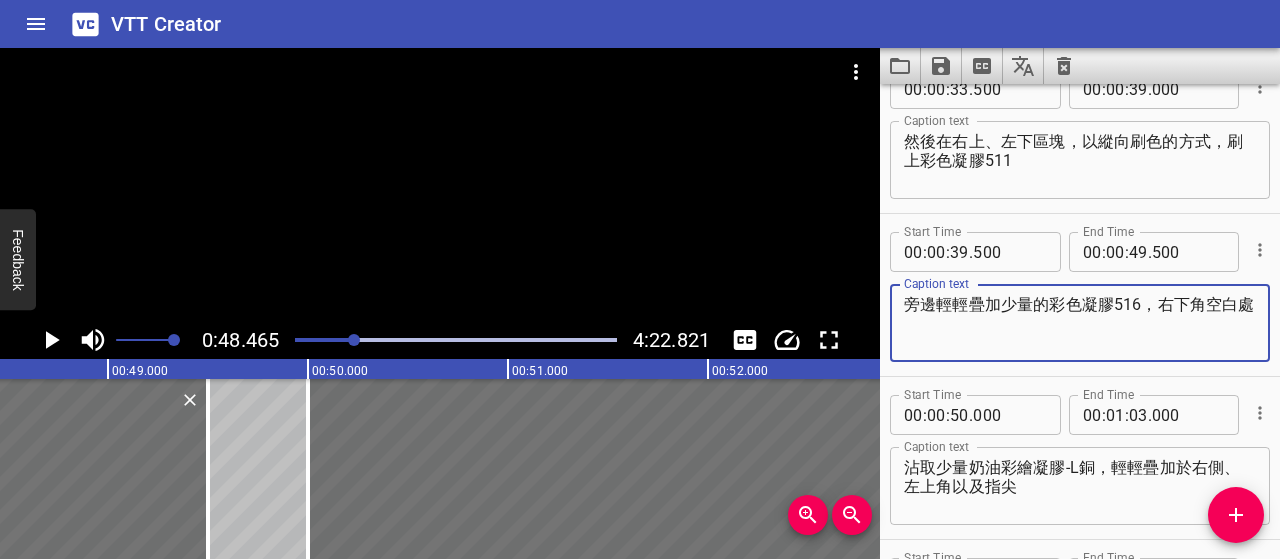 drag, startPoint x: 1144, startPoint y: 299, endPoint x: 1155, endPoint y: 316, distance: 20.248457 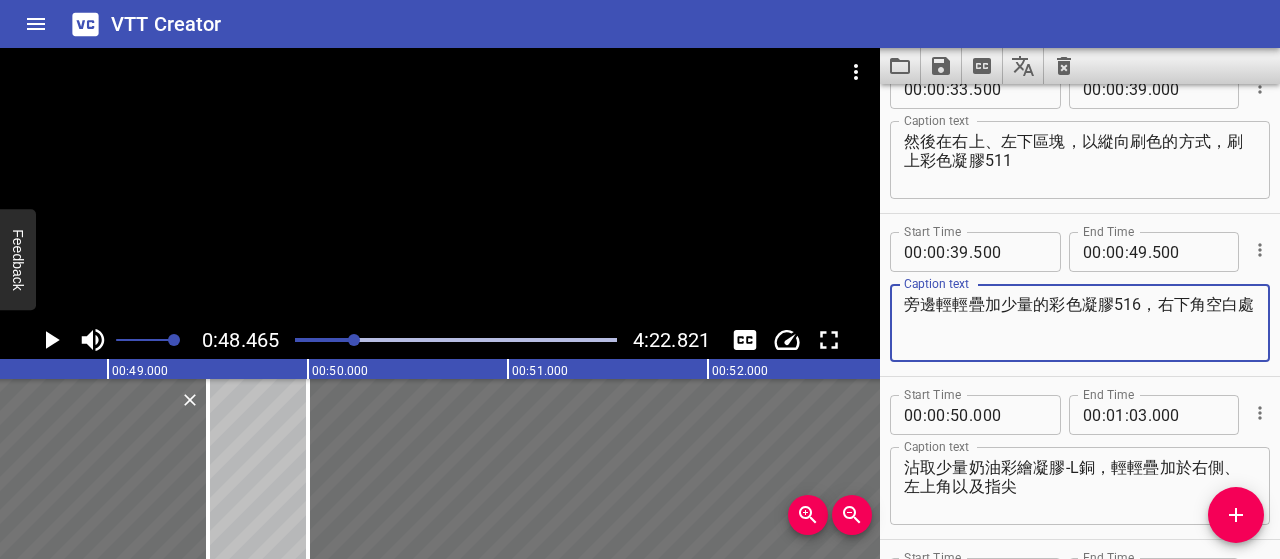click on "旁邊輕輕疊加少量的彩色凝膠516，右下角空白處" at bounding box center [1080, 323] 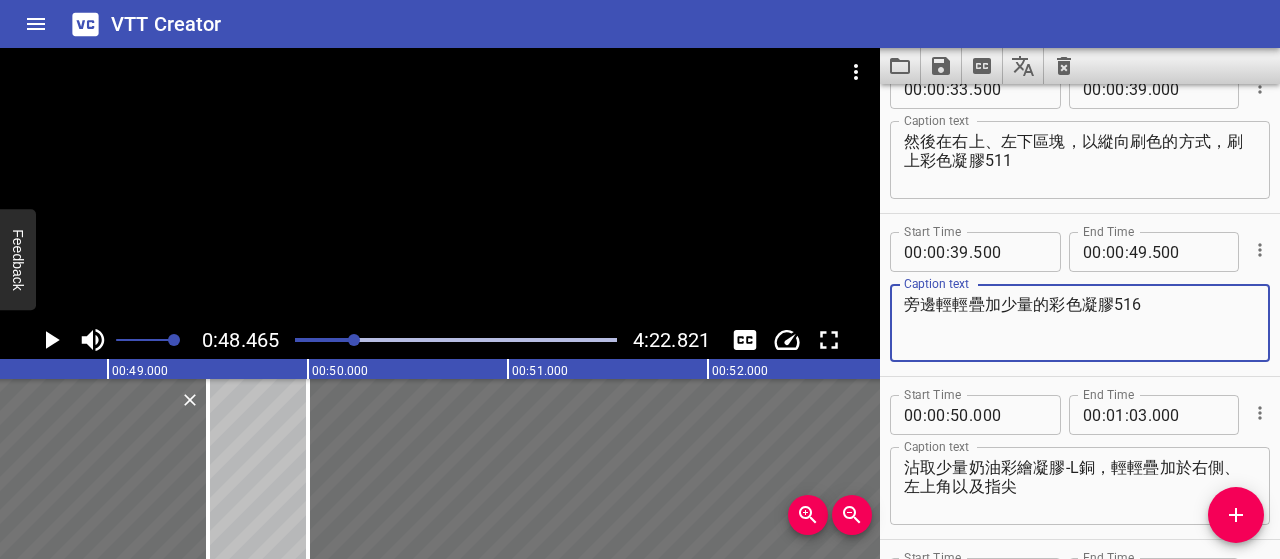 type on "旁邊輕輕疊加少量的彩色凝膠516" 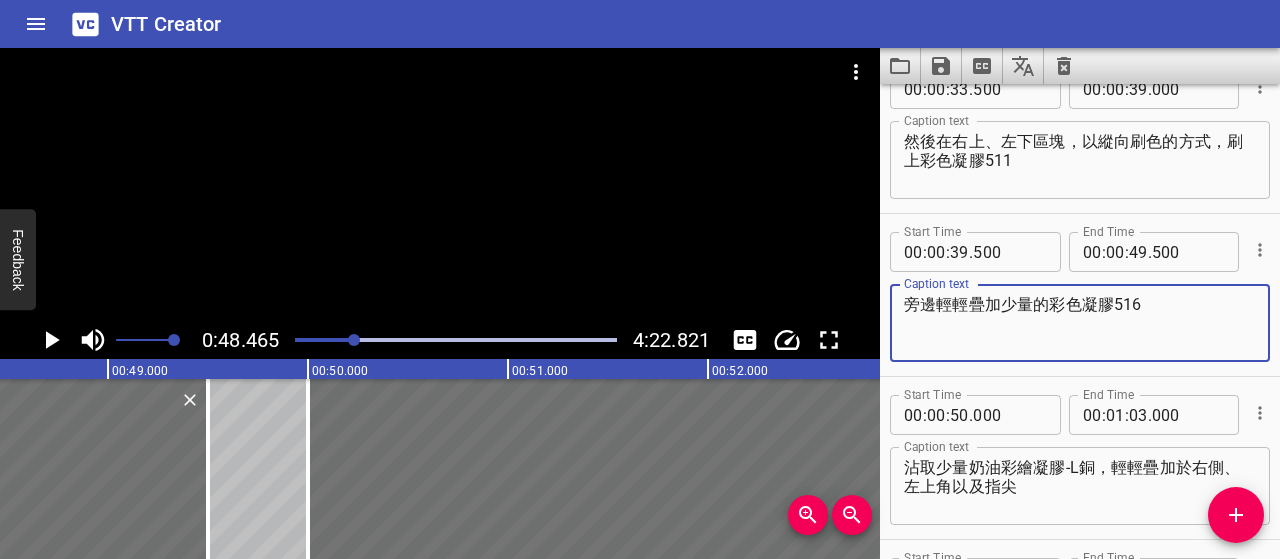 click on "旁邊輕輕疊加少量的彩色凝膠516" at bounding box center (1080, 323) 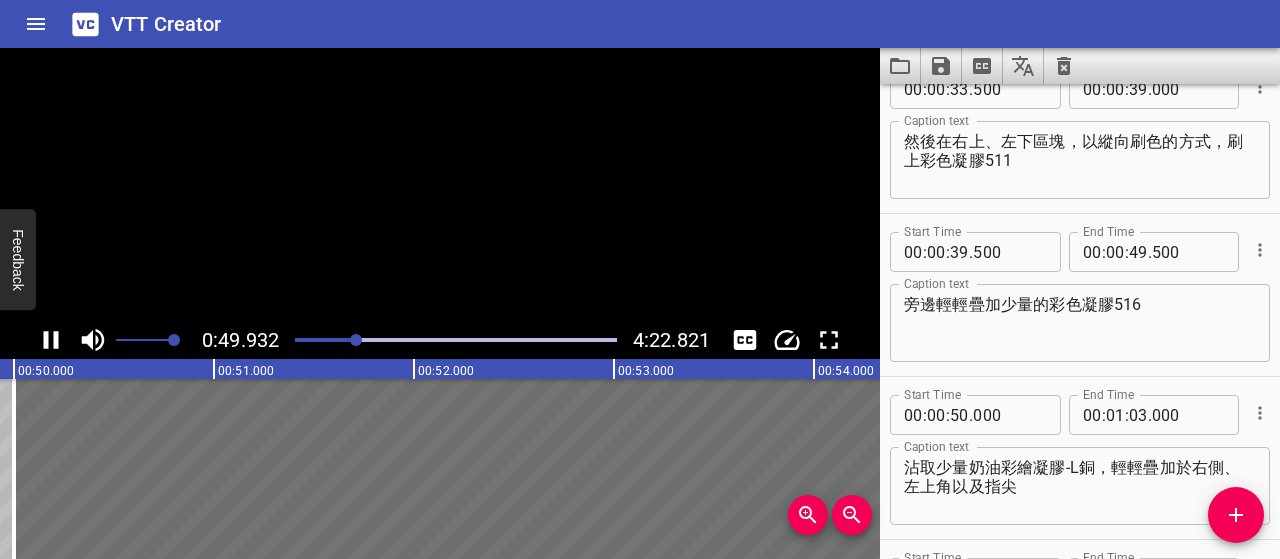 click 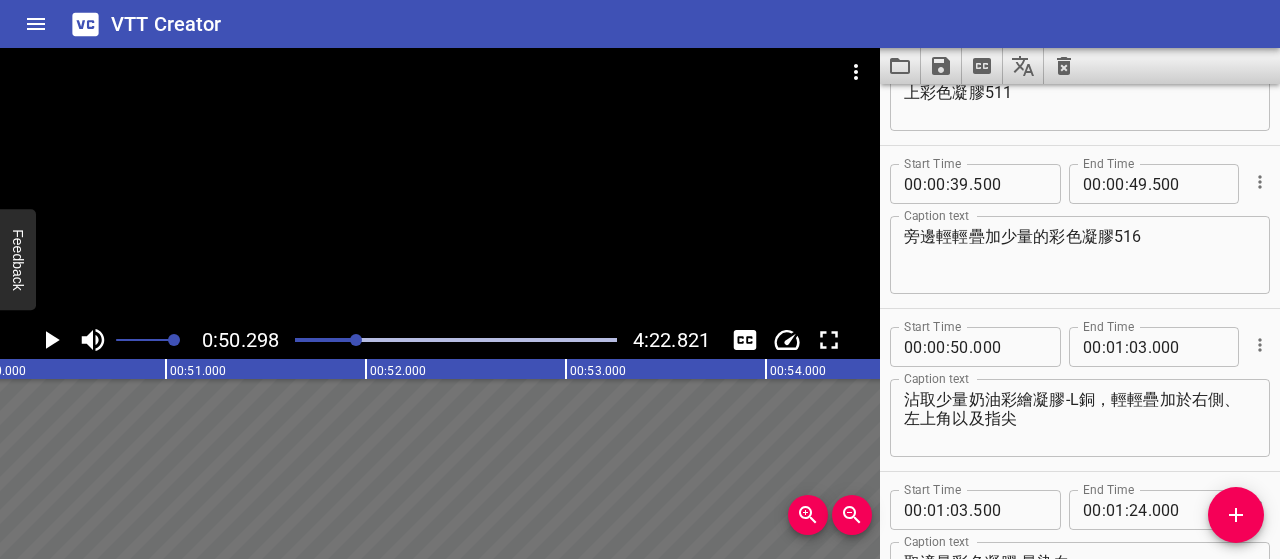 scroll, scrollTop: 0, scrollLeft: 10058, axis: horizontal 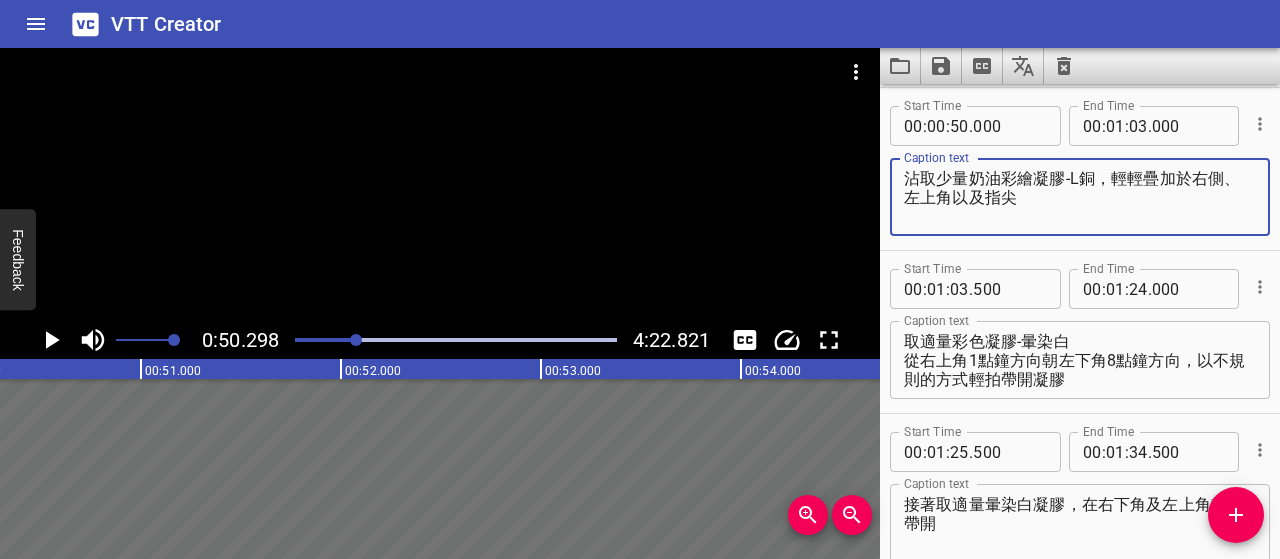 drag, startPoint x: 968, startPoint y: 171, endPoint x: 854, endPoint y: 187, distance: 115.11733 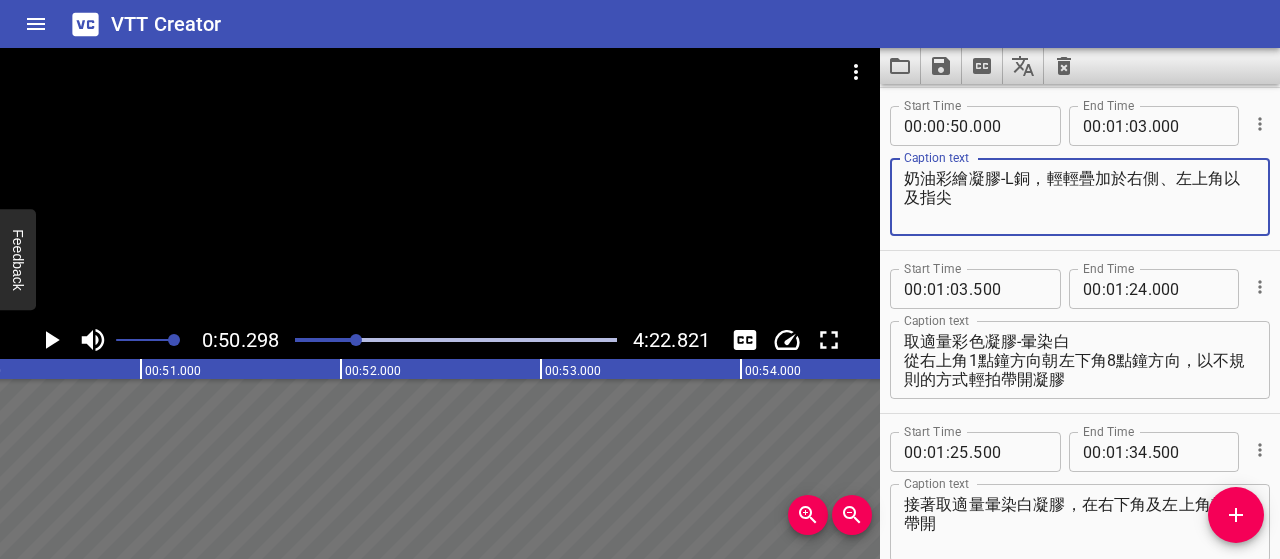 click on "奶油彩繪凝膠-L銅，輕輕疊加於右側、左上角以及指尖" at bounding box center (1080, 197) 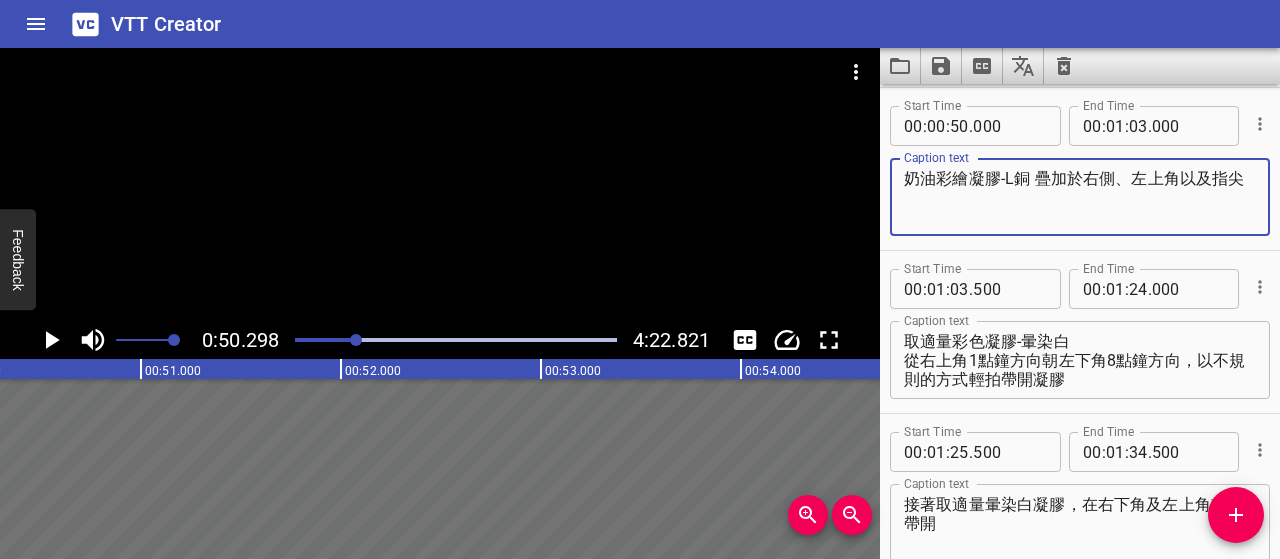 type on "奶油彩繪凝膠-L銅 疊加於右側、左上角以及指尖" 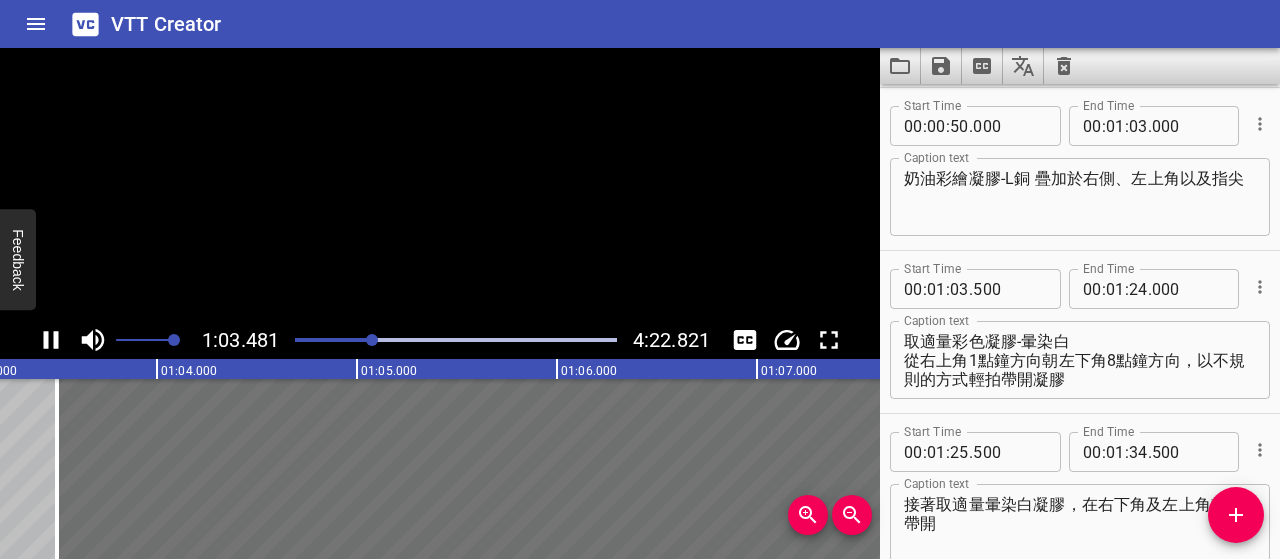 scroll, scrollTop: 0, scrollLeft: 12697, axis: horizontal 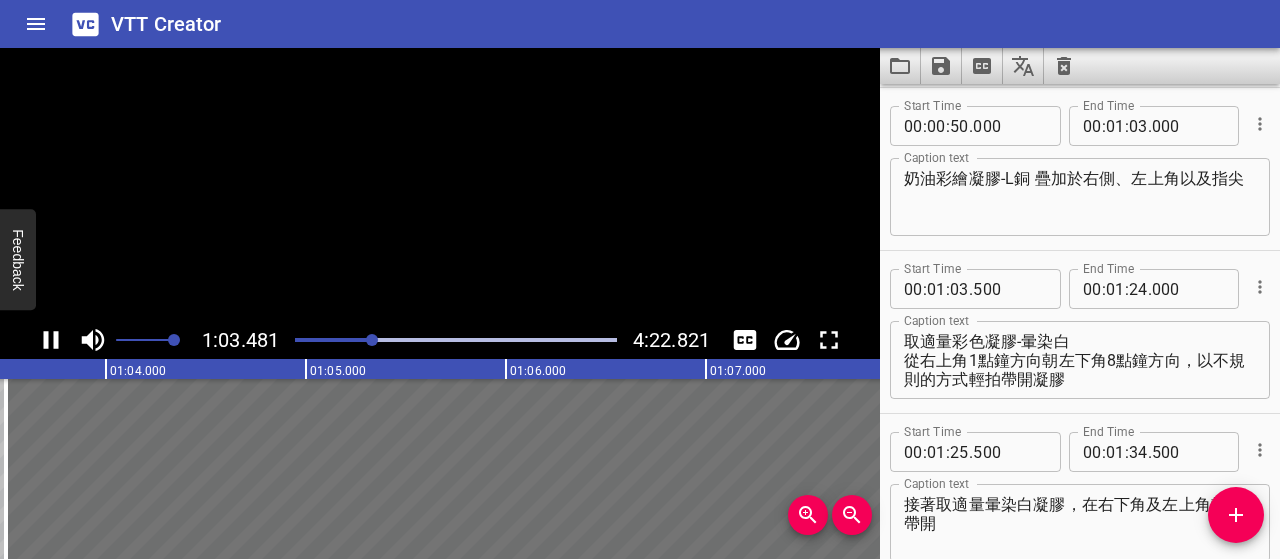 click 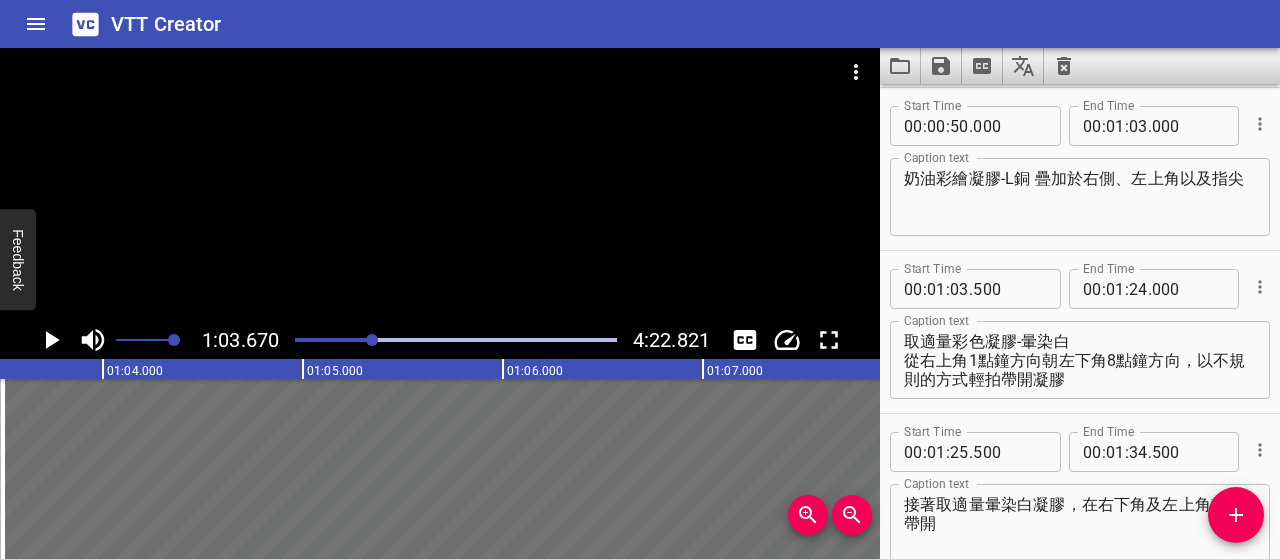scroll, scrollTop: 811, scrollLeft: 0, axis: vertical 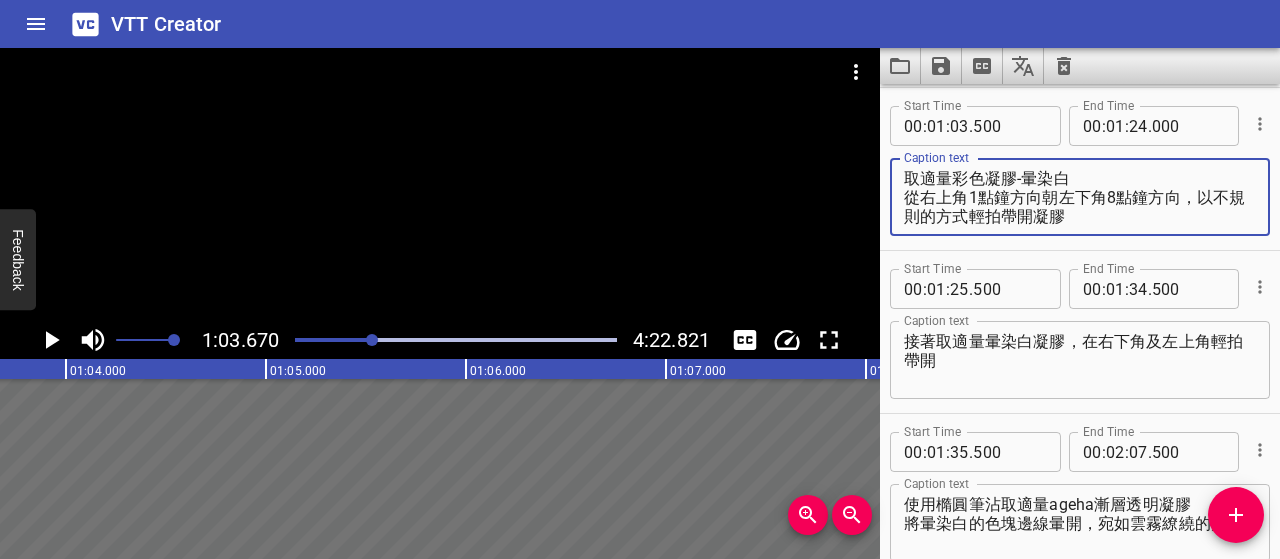 drag, startPoint x: 952, startPoint y: 176, endPoint x: 845, endPoint y: 161, distance: 108.04629 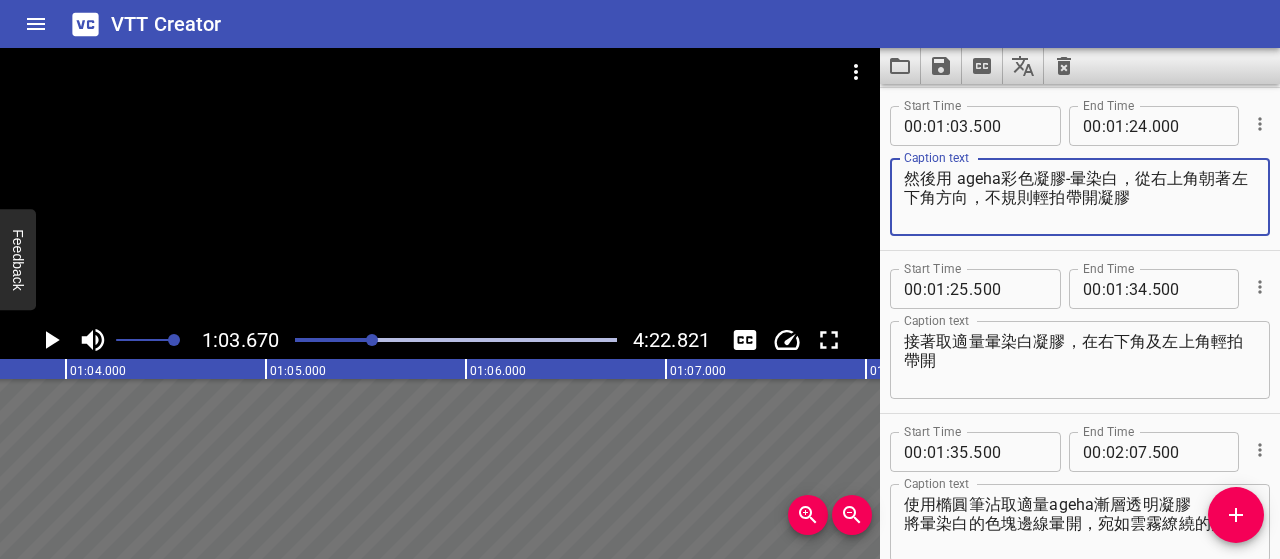 click on "然後用 ageha彩色凝膠-暈染白，從右上角朝著左下角方向，不規則輕拍帶開凝膠" at bounding box center (1080, 197) 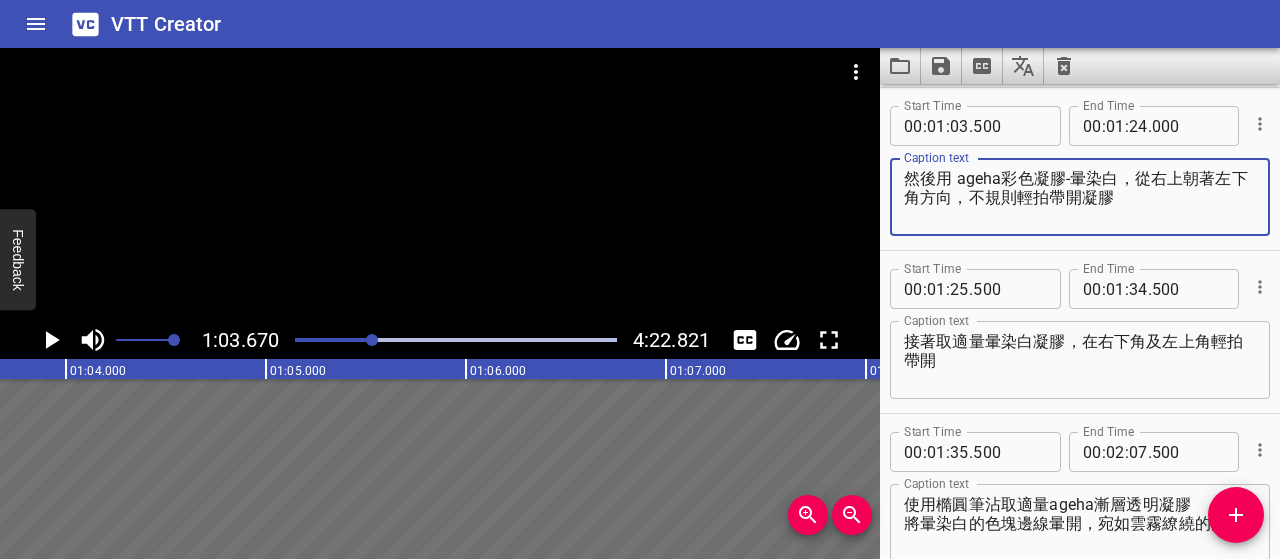click on "然後用 ageha彩色凝膠-暈染白，從右上朝著左下角方向，不規則輕拍帶開凝膠" at bounding box center [1080, 197] 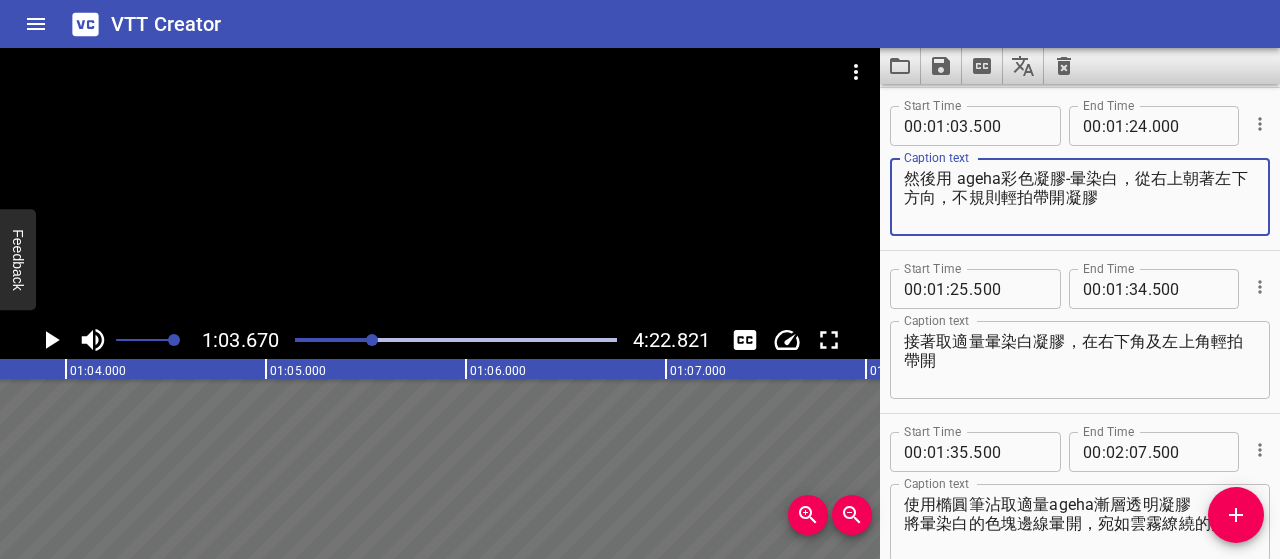 type on "然後用 ageha彩色凝膠-暈染白，從右上朝著左下方向，不規則輕拍帶開凝膠" 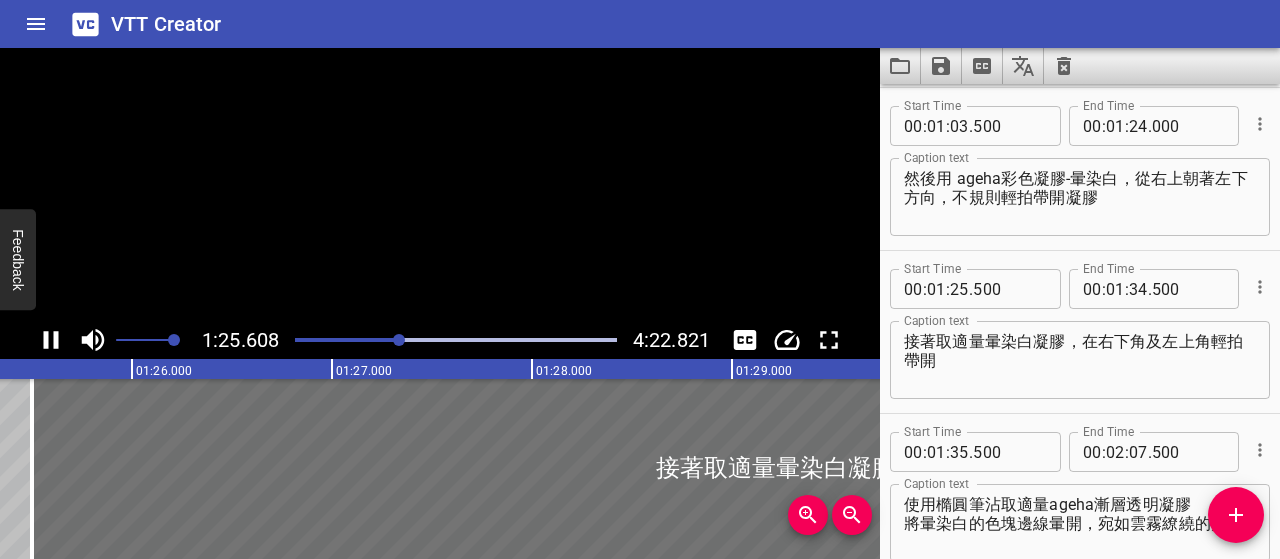 scroll, scrollTop: 0, scrollLeft: 17121, axis: horizontal 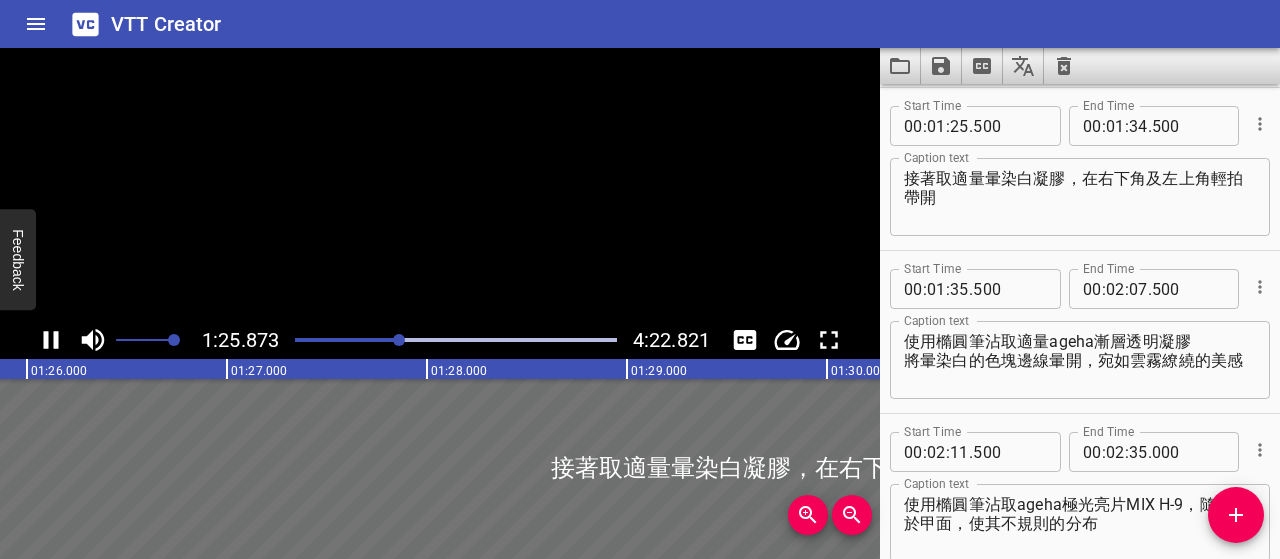 click 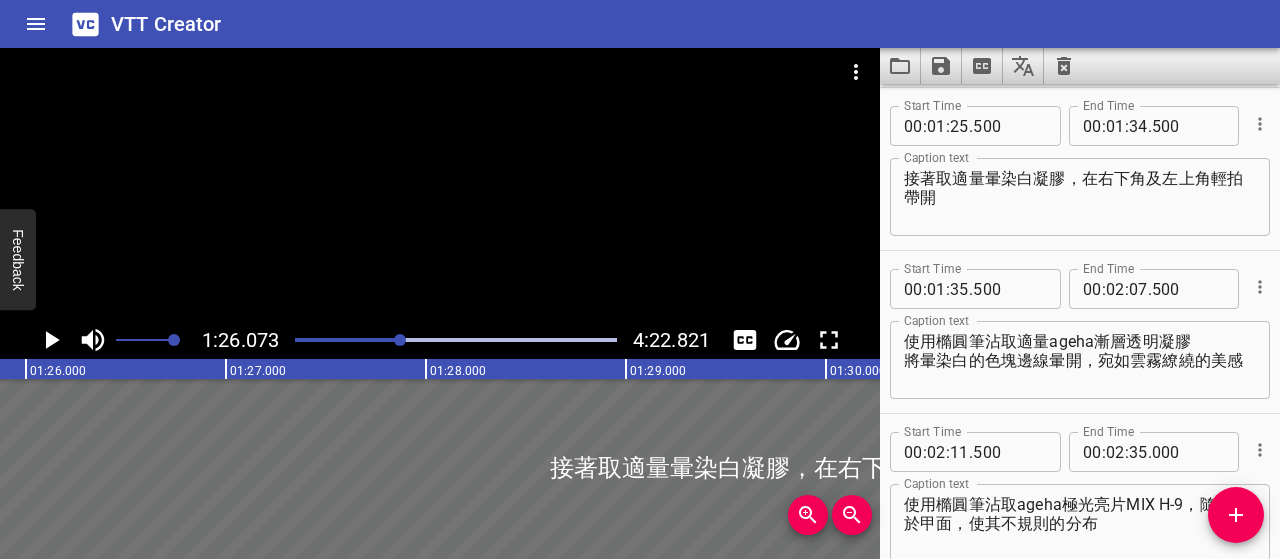 scroll, scrollTop: 0, scrollLeft: 17214, axis: horizontal 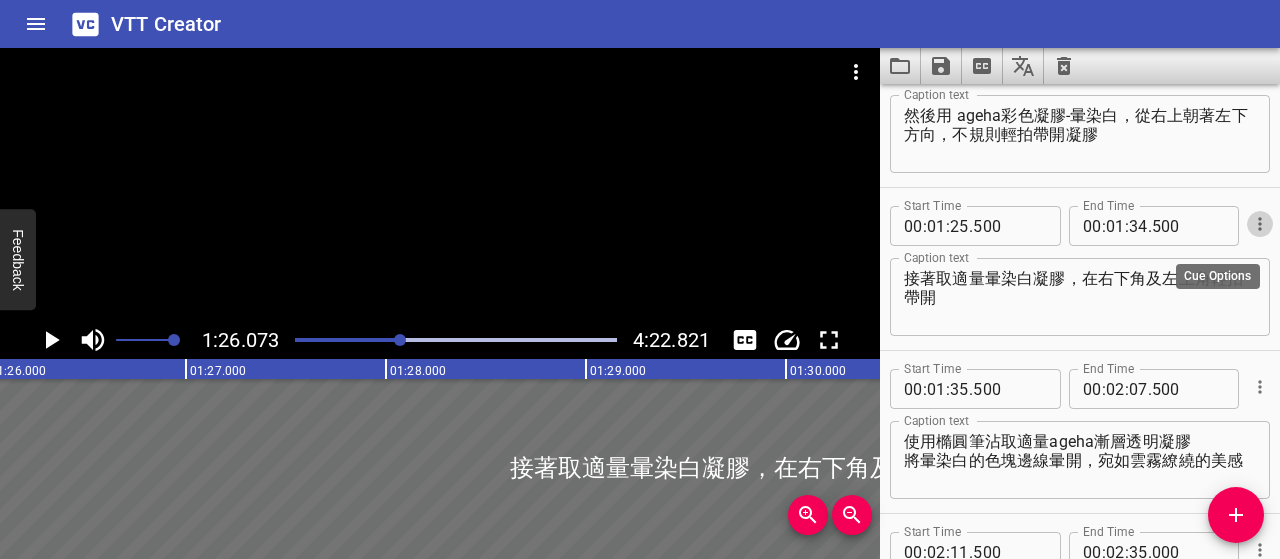 click 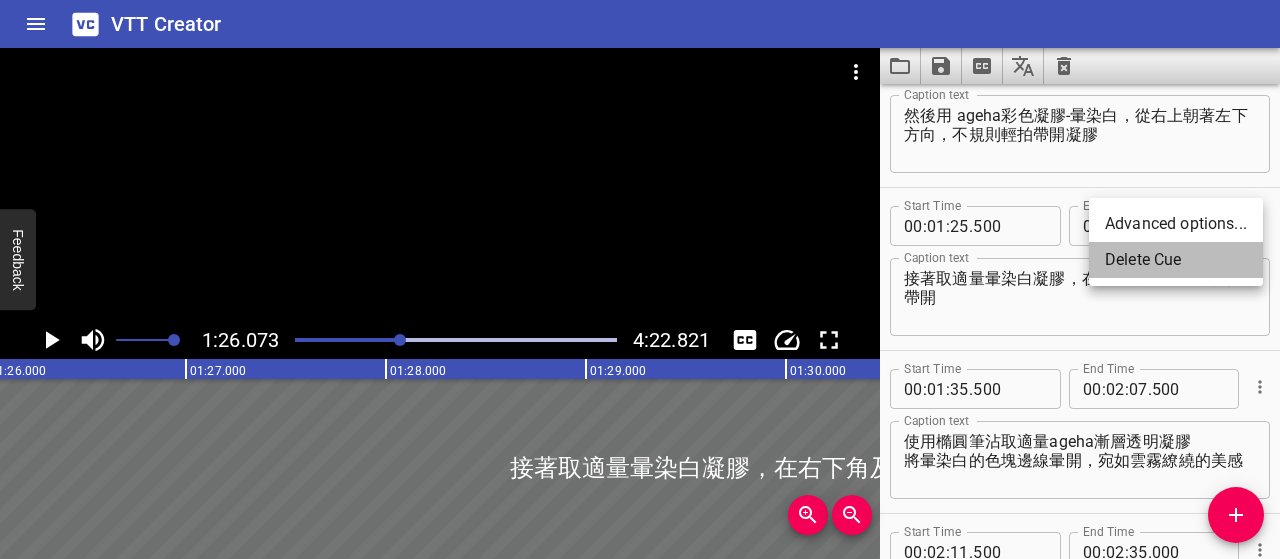 click on "Delete Cue" at bounding box center [1176, 260] 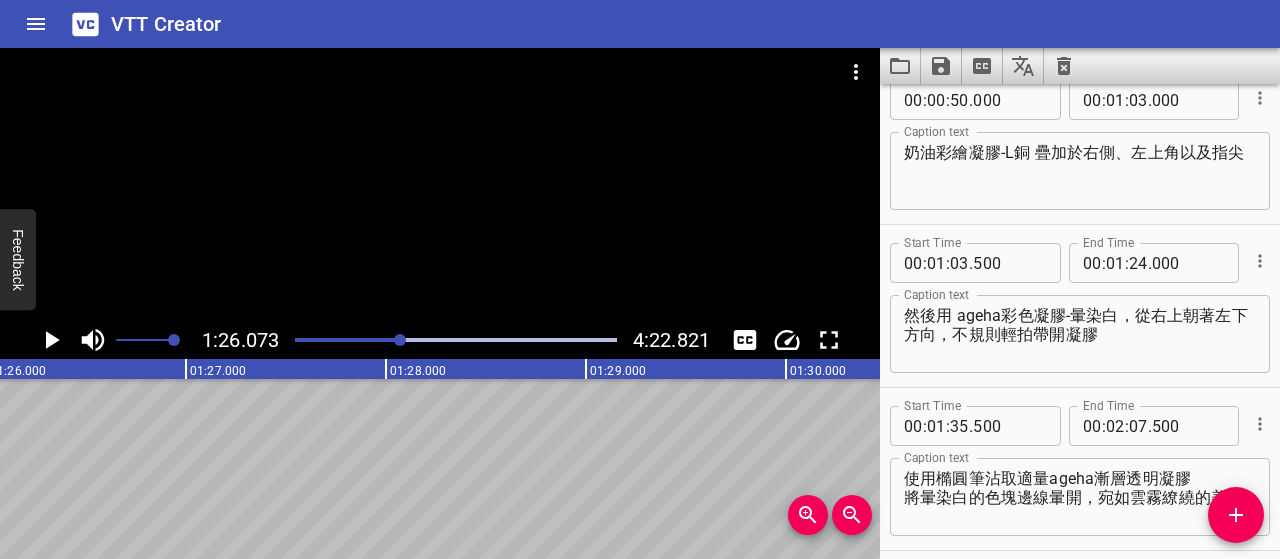 scroll, scrollTop: 678, scrollLeft: 0, axis: vertical 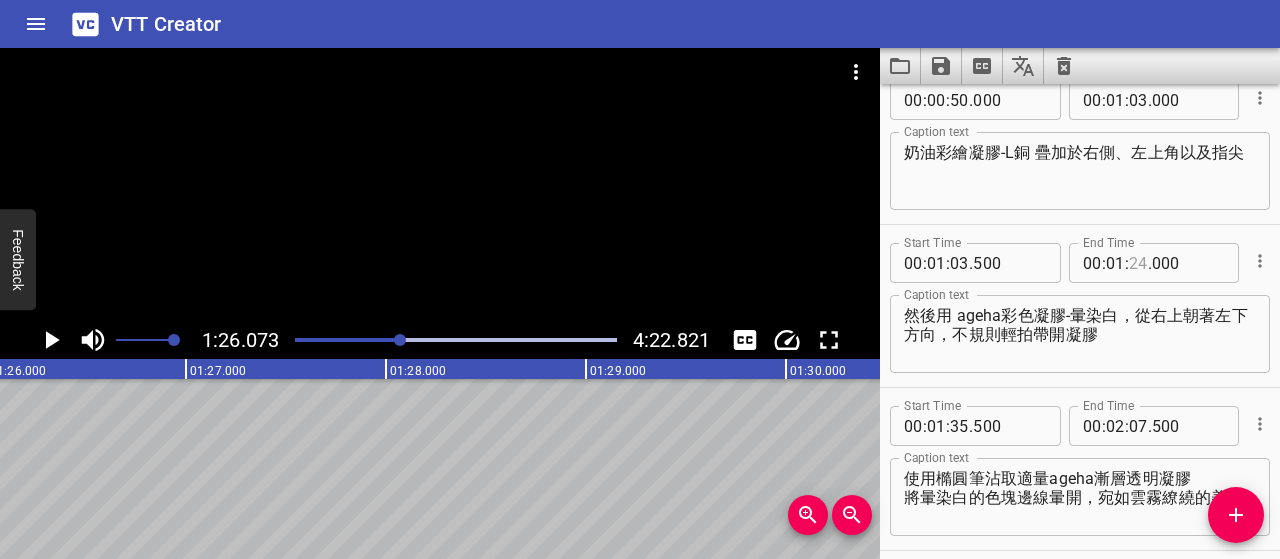click at bounding box center (1138, 263) 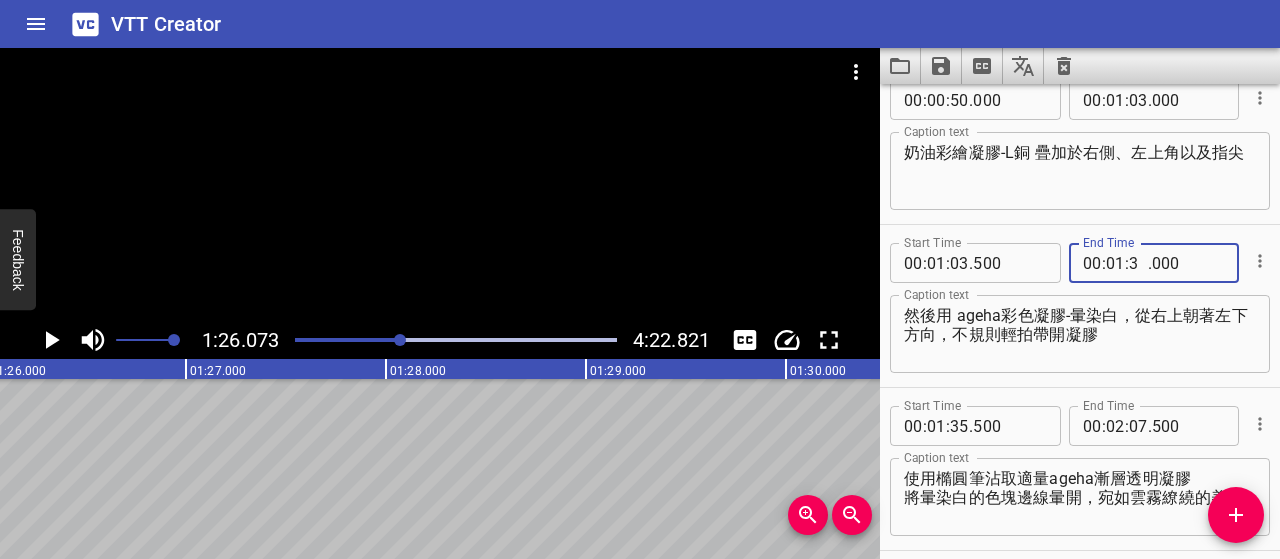 type on "34" 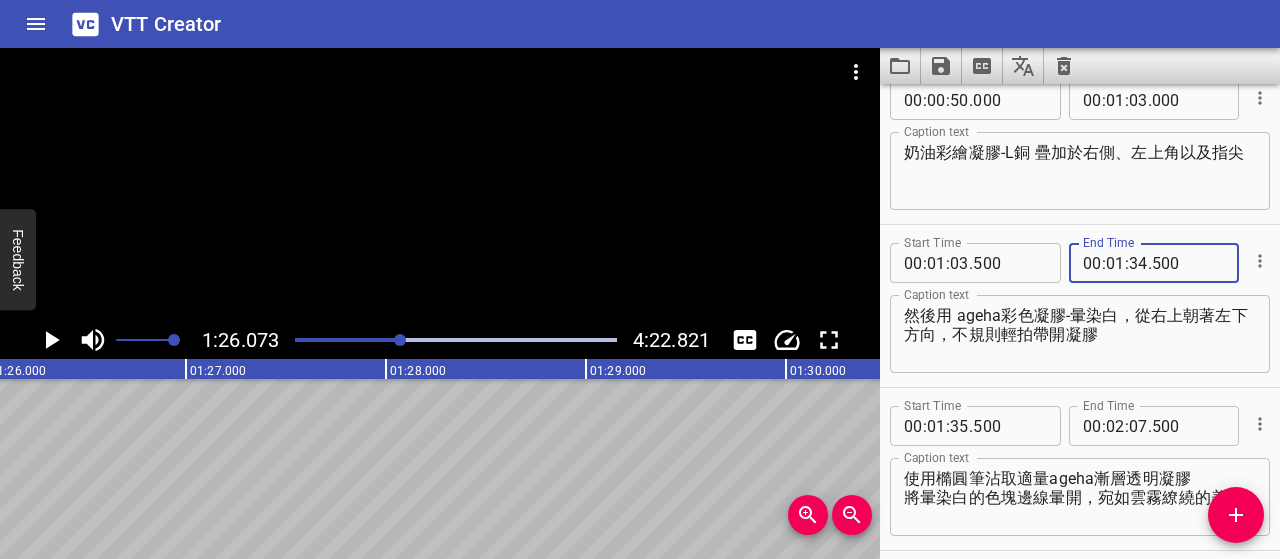 type on "500" 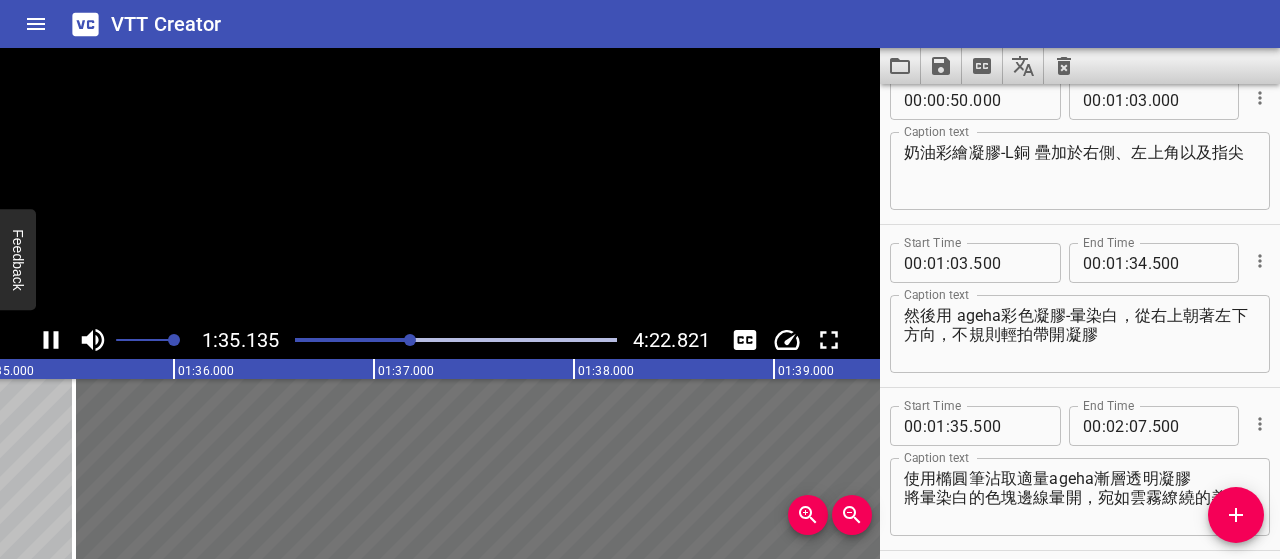 click 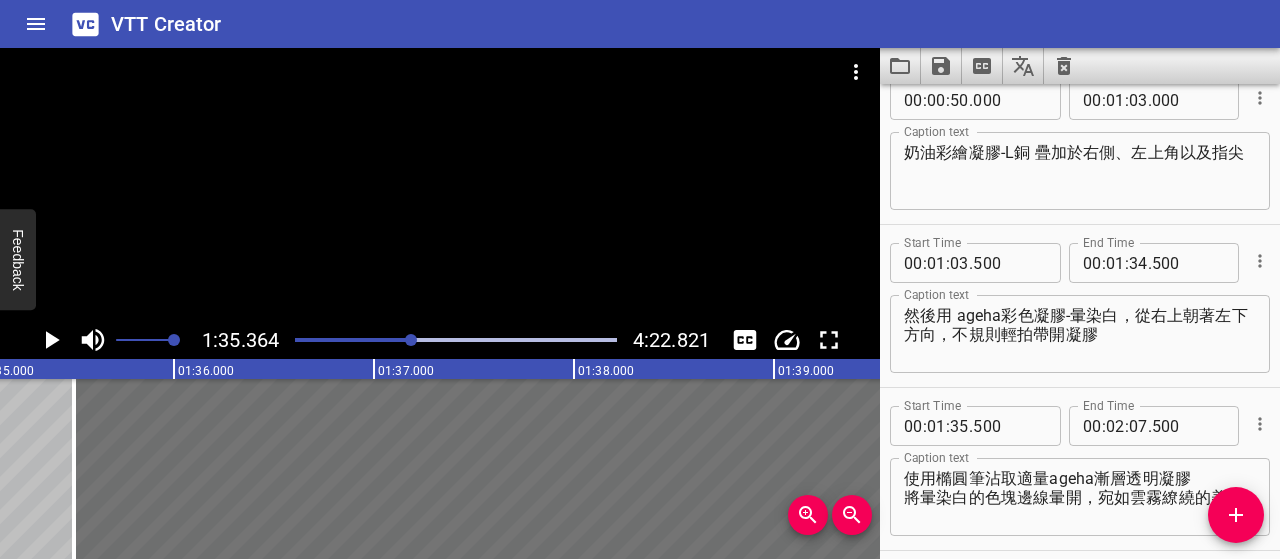 scroll, scrollTop: 0, scrollLeft: 19072, axis: horizontal 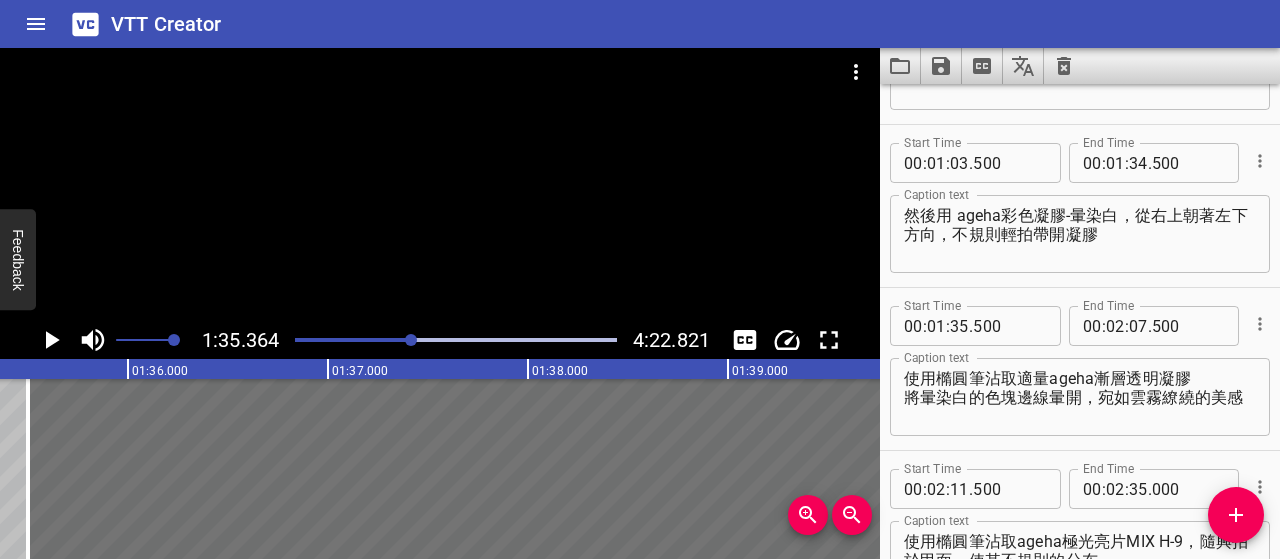 click on "然後用 ageha彩色凝膠-暈染白，從右上朝著左下方向，不規則輕拍帶開凝膠" at bounding box center (1080, 234) 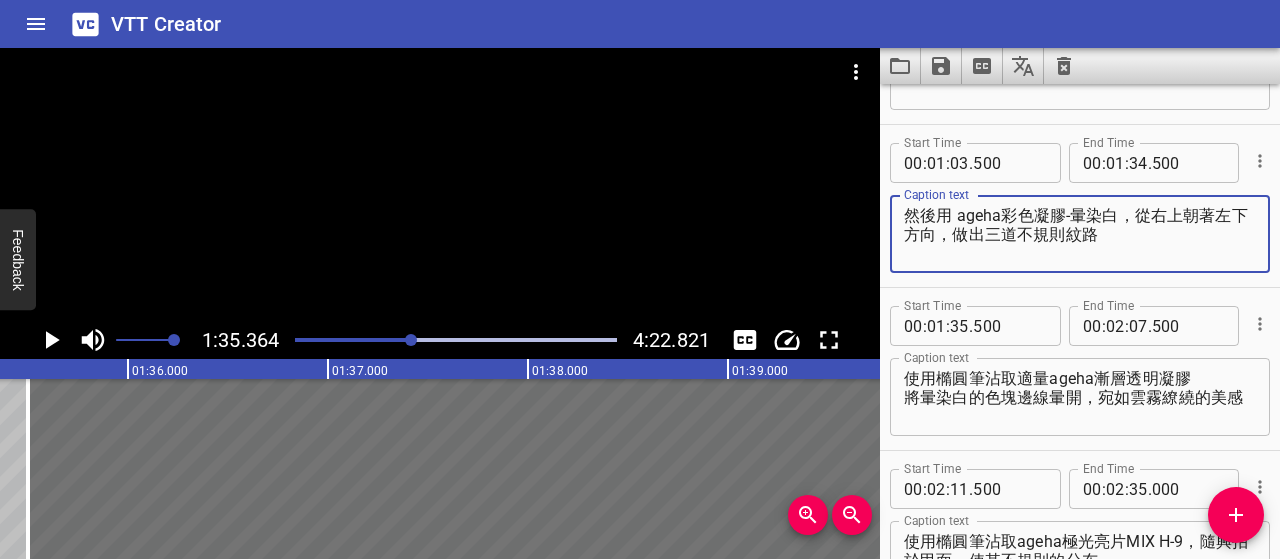 type on "然後用 ageha彩色凝膠-暈染白，從右上朝著左下方向，做出三道不規則紋路" 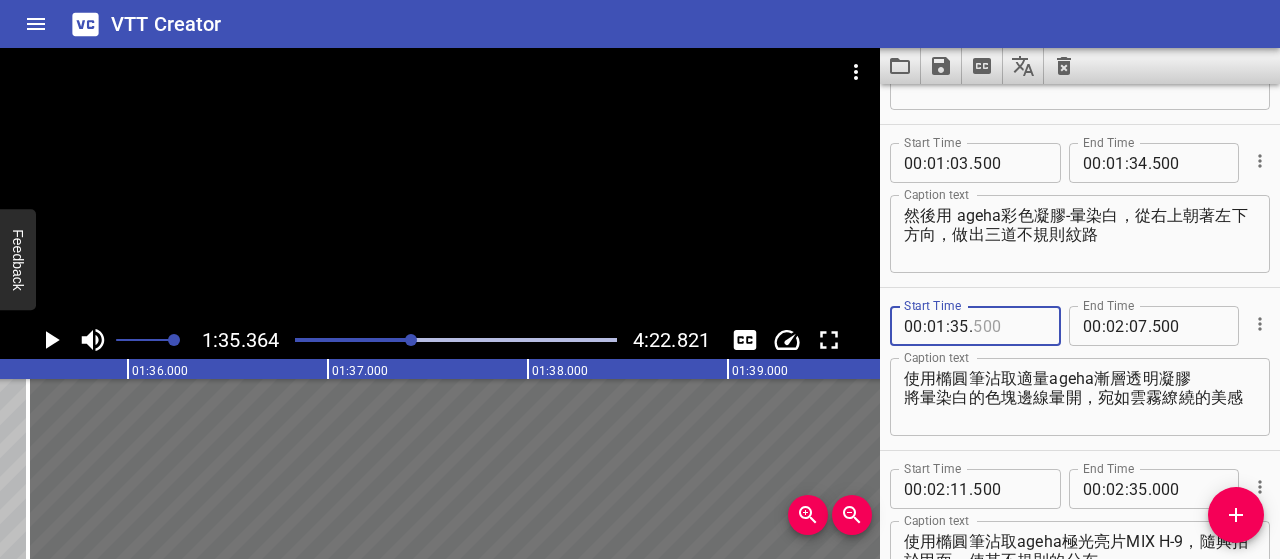 click at bounding box center (1009, 326) 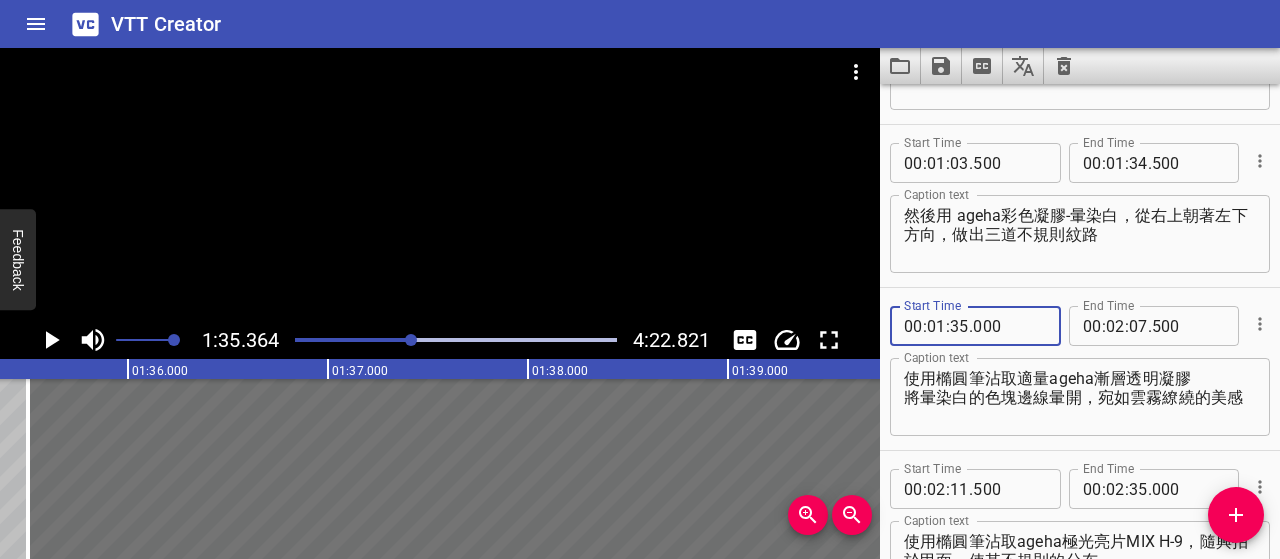 type on "000" 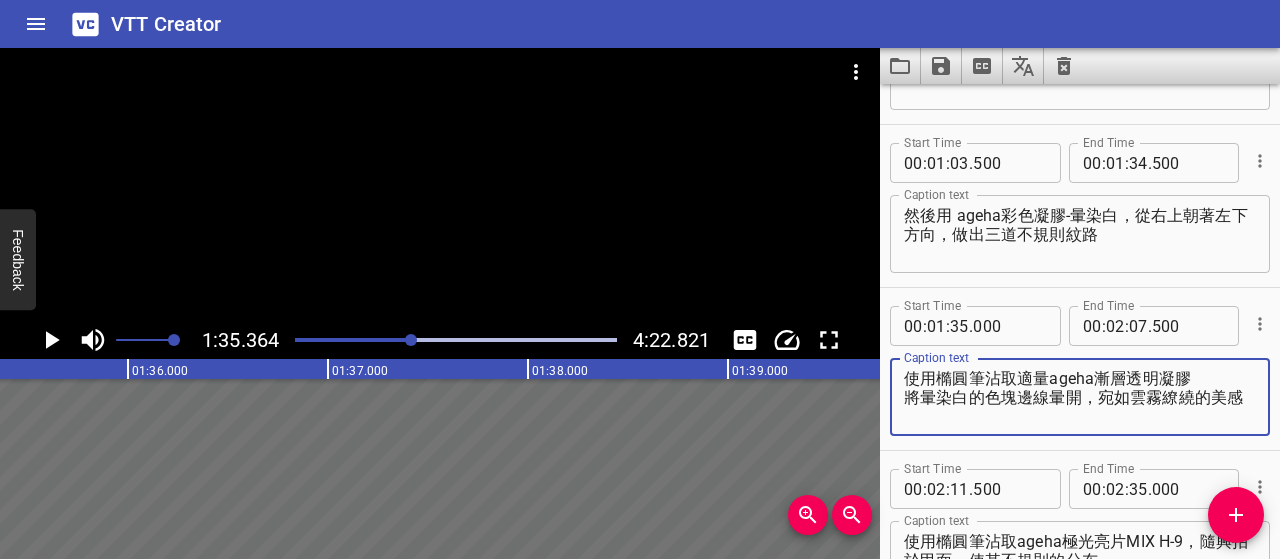 click on "使用橢圓筆沾取適量ageha漸層透明凝膠
將暈染白的色塊邊線暈開，宛如雲霧繚繞的美感" at bounding box center [1080, 397] 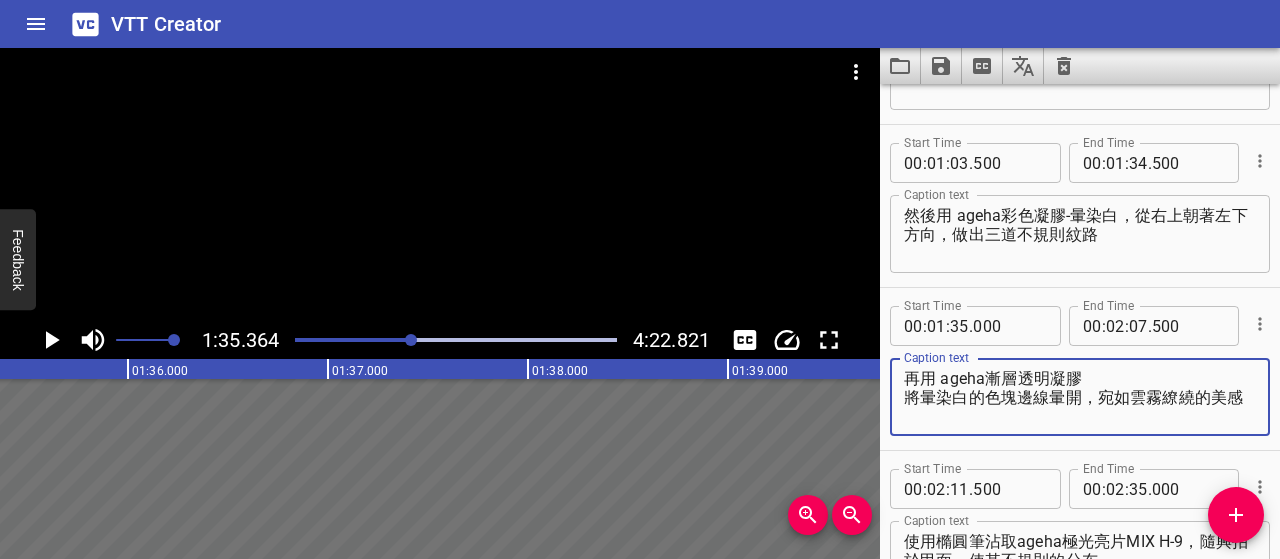 click on "再用 ageha漸層透明凝膠
將暈染白的色塊邊線暈開，宛如雲霧繚繞的美感" at bounding box center [1080, 397] 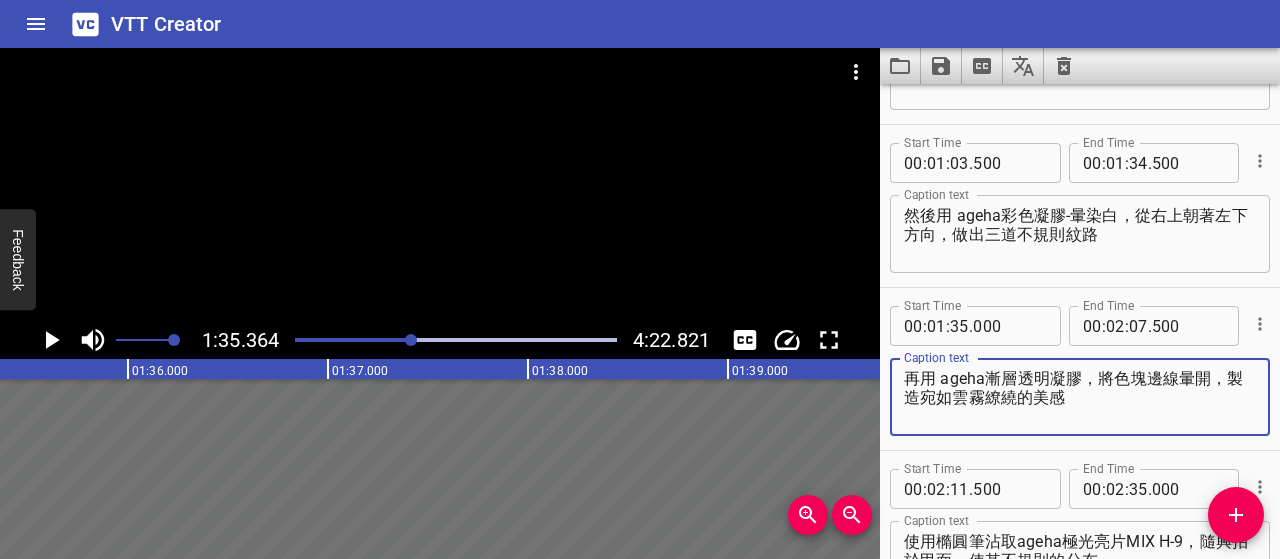 type on "再用 ageha漸層透明凝膠，將色塊邊線暈開，製造宛如雲霧繚繞的美感" 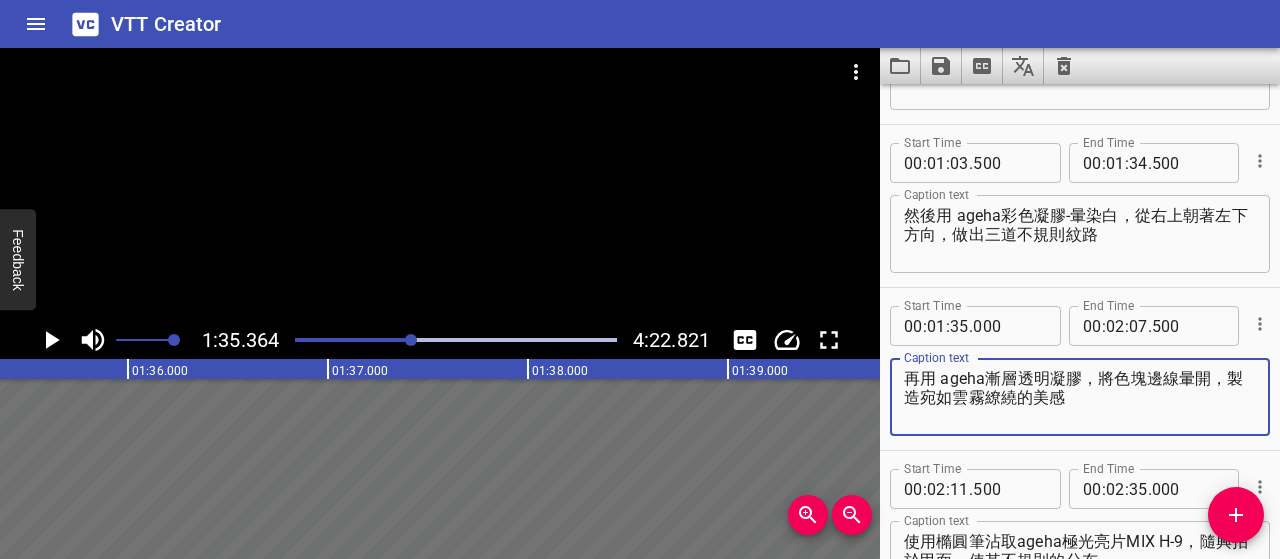 click 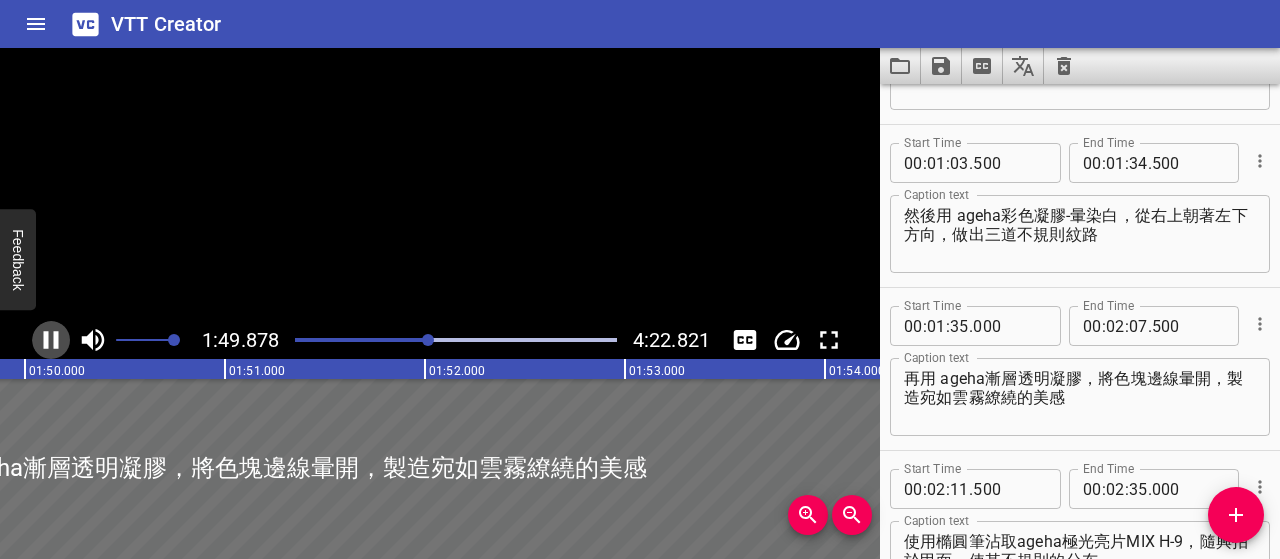 click 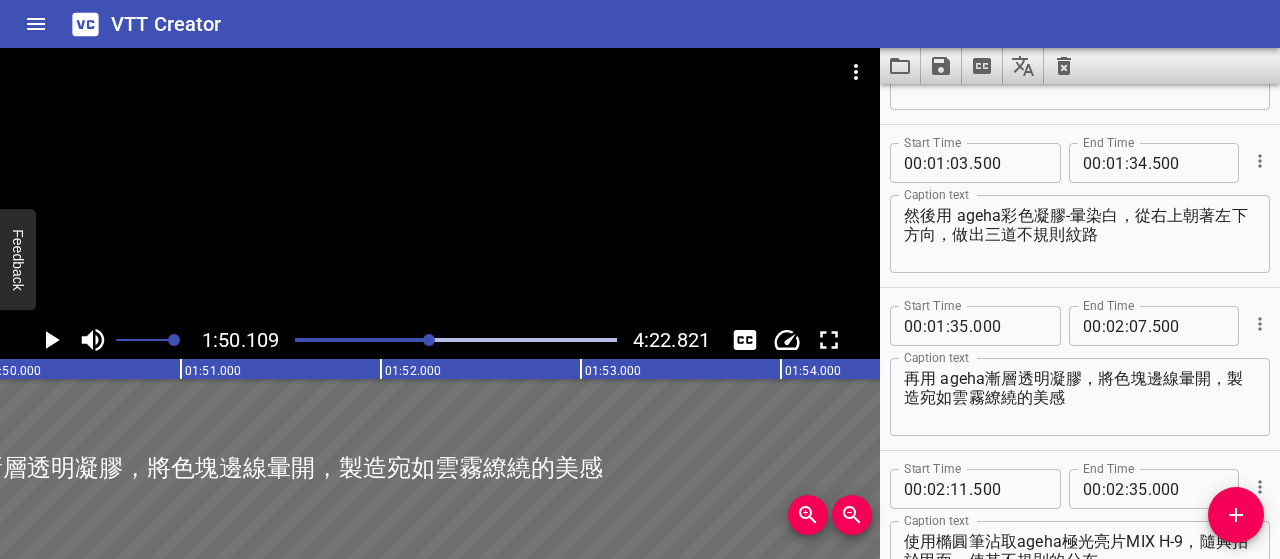 scroll, scrollTop: 0, scrollLeft: 22022, axis: horizontal 